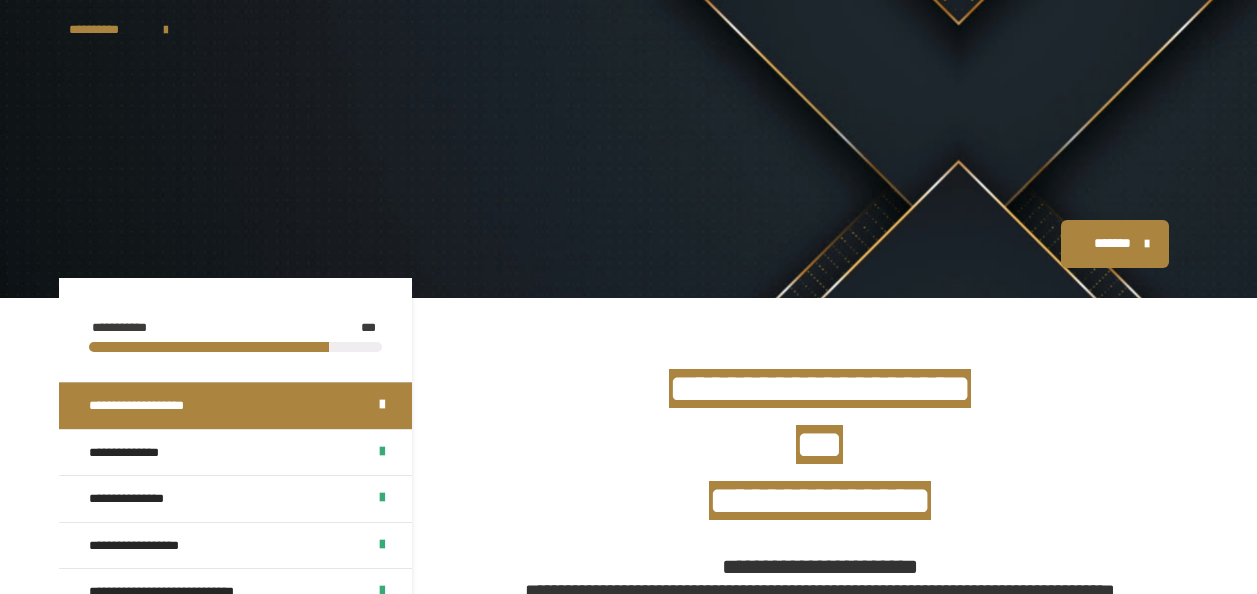 scroll, scrollTop: 0, scrollLeft: 0, axis: both 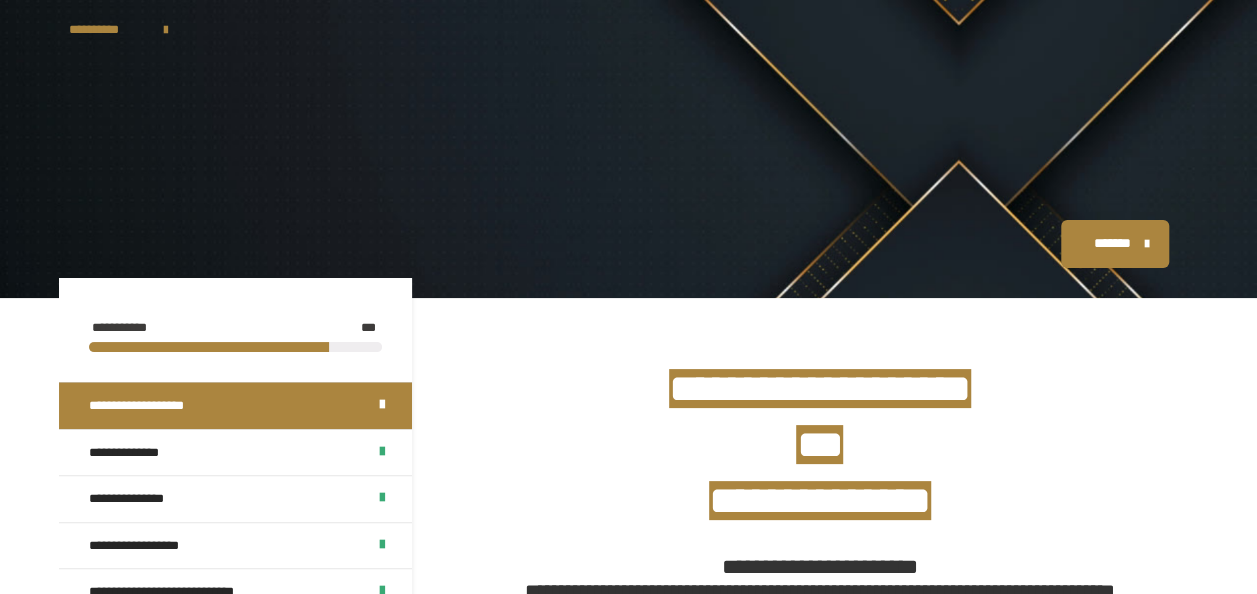 click at bounding box center (629, 145) 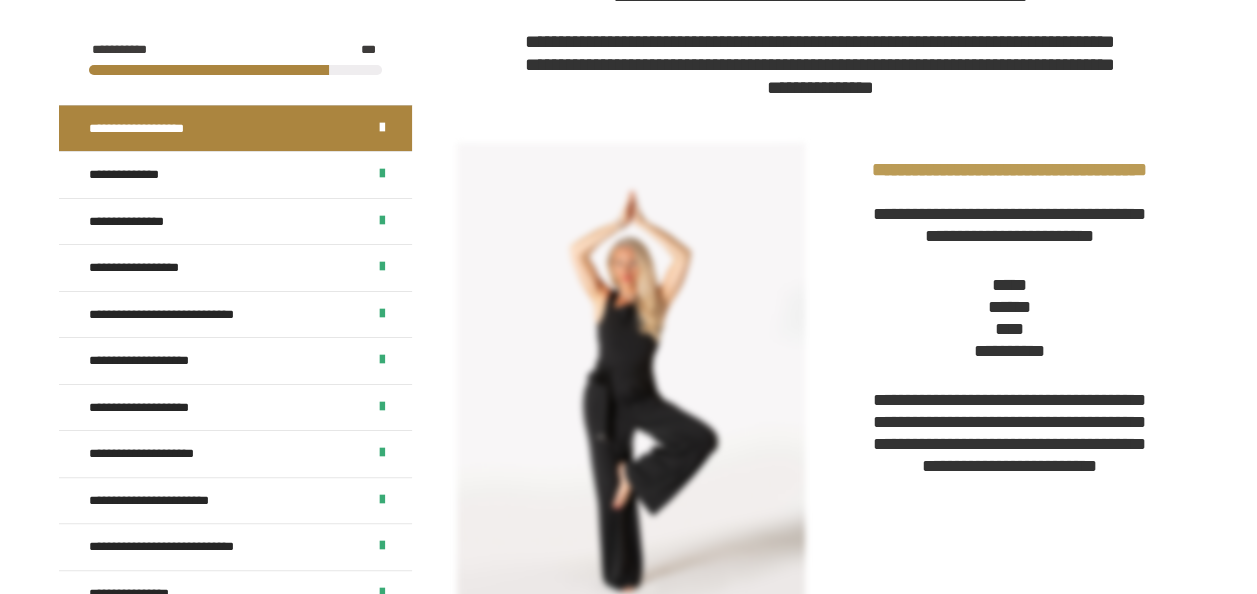 scroll, scrollTop: 633, scrollLeft: 0, axis: vertical 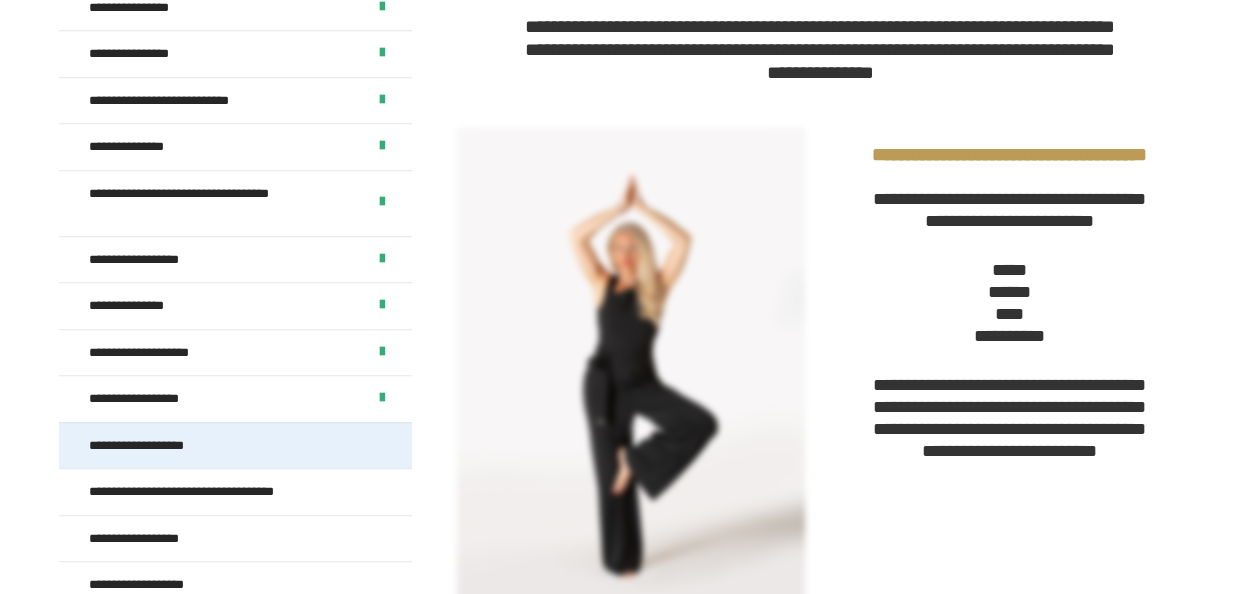click on "**********" at bounding box center (163, 446) 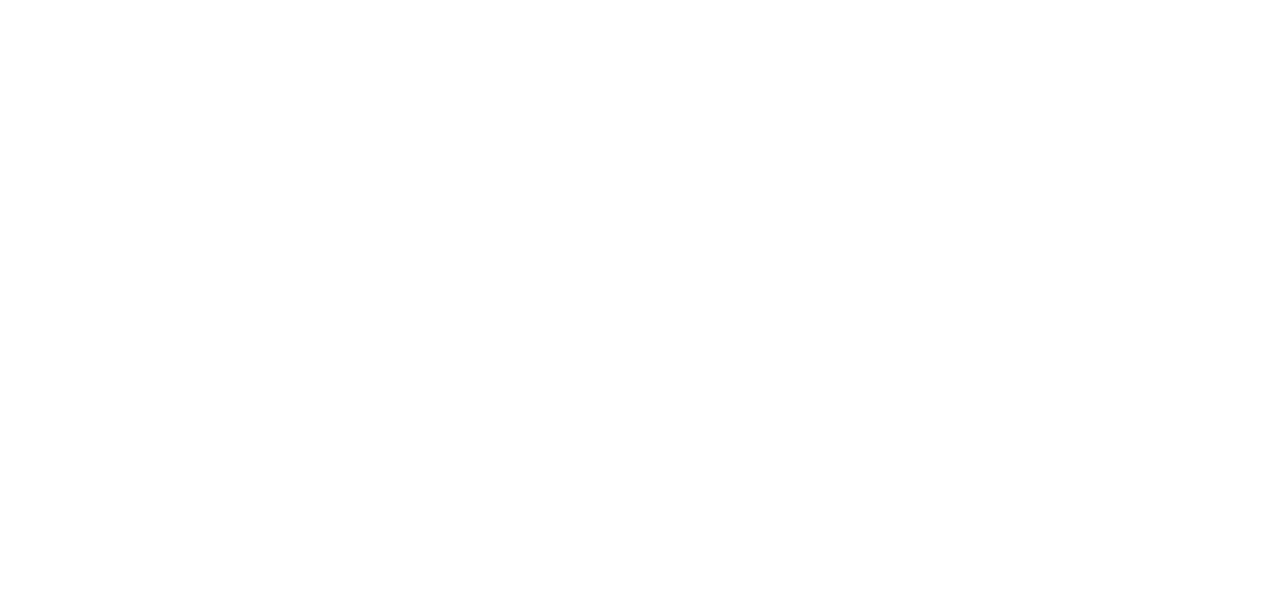 scroll, scrollTop: 0, scrollLeft: 0, axis: both 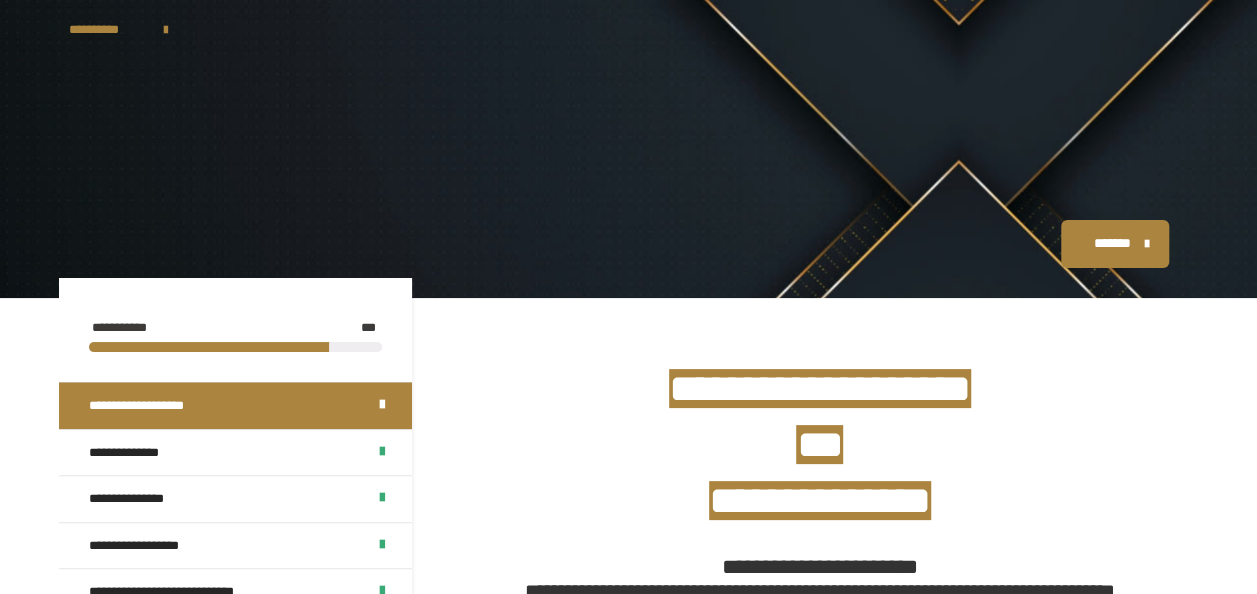 click on "********* ******** *******" at bounding box center [629, 244] 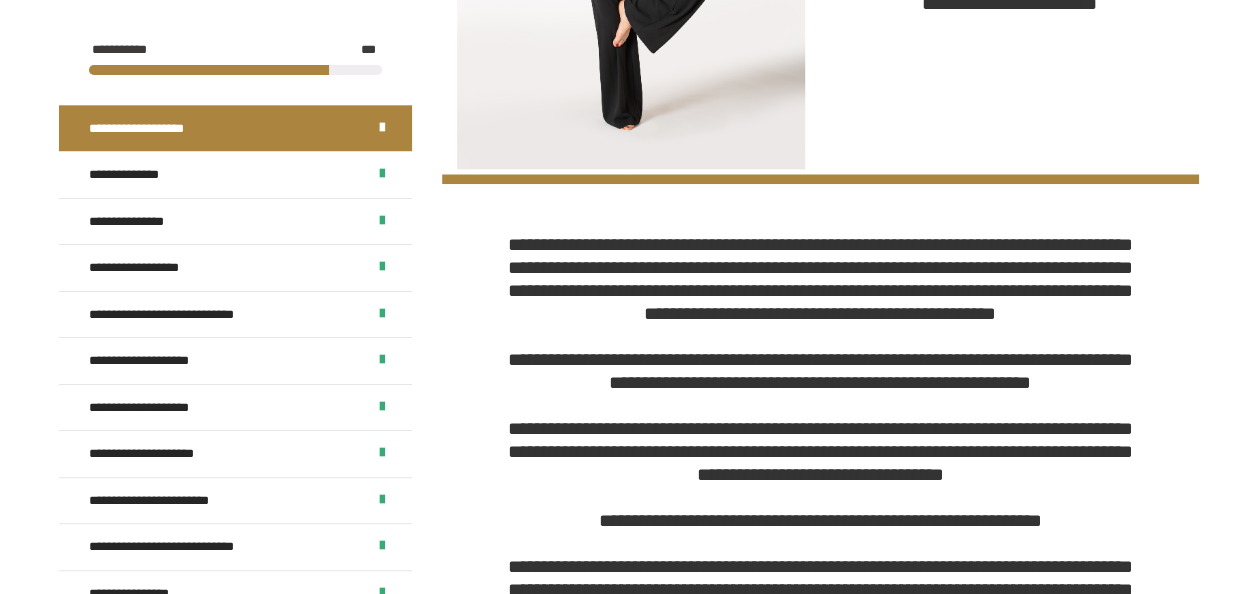 scroll, scrollTop: 1131, scrollLeft: 0, axis: vertical 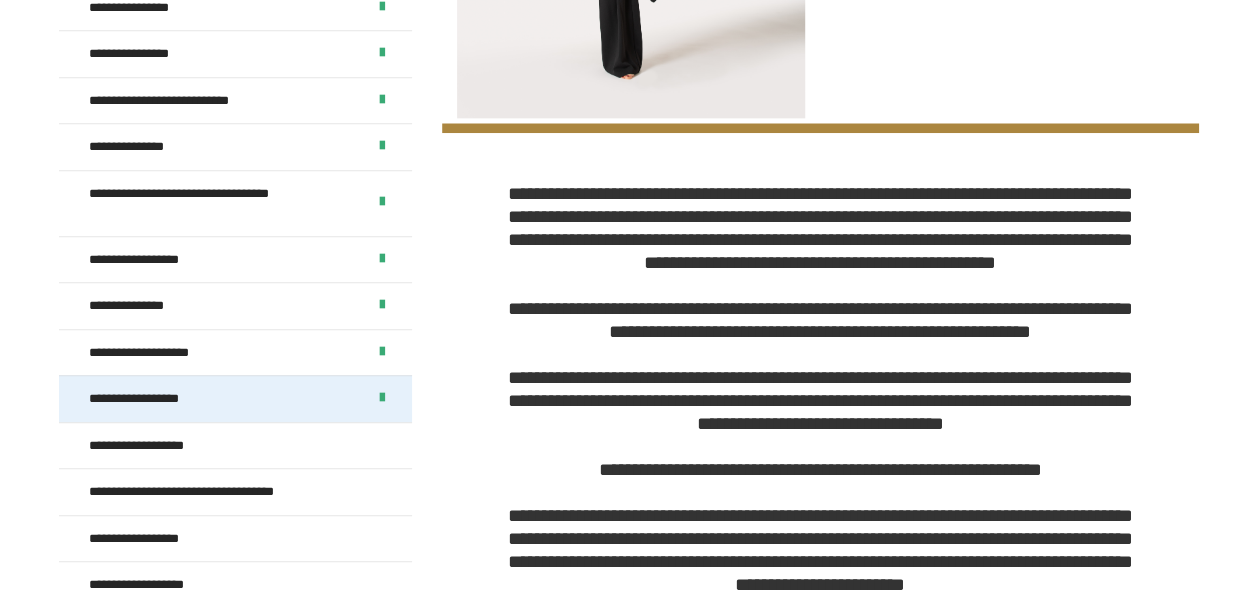 click on "**********" at bounding box center (235, 398) 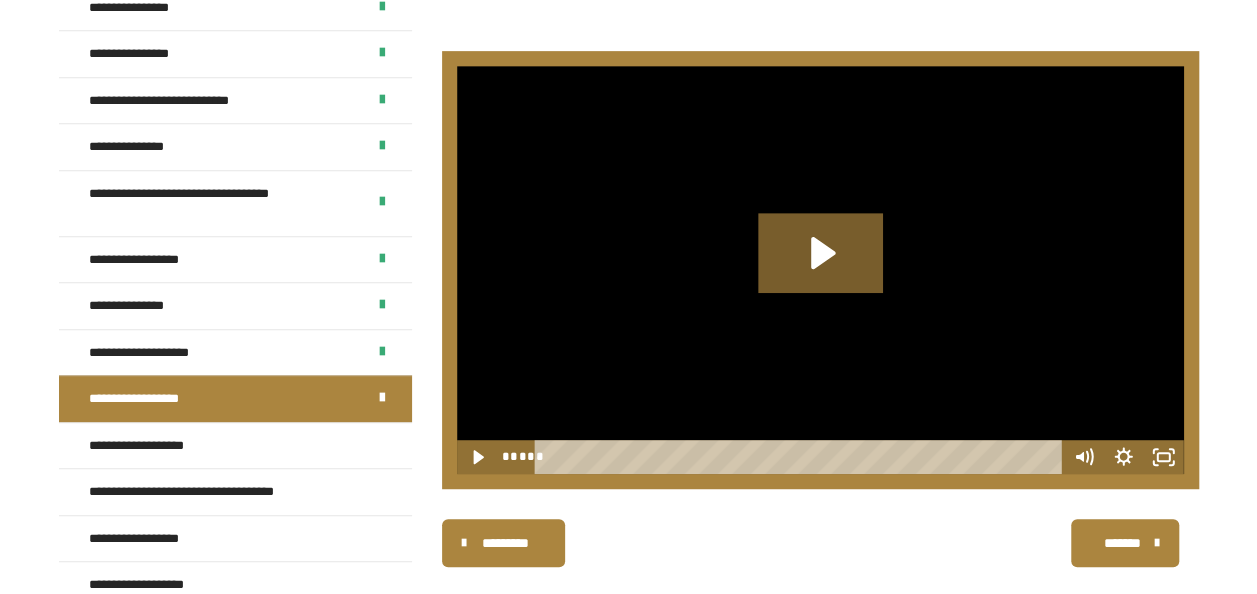 scroll, scrollTop: 462, scrollLeft: 0, axis: vertical 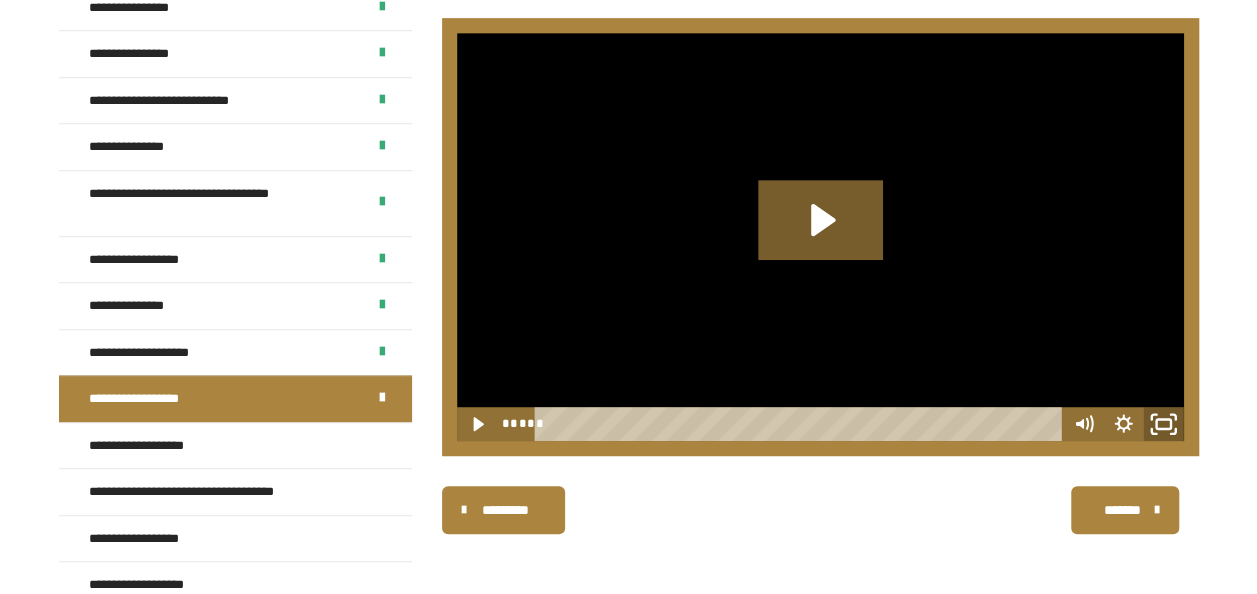 click 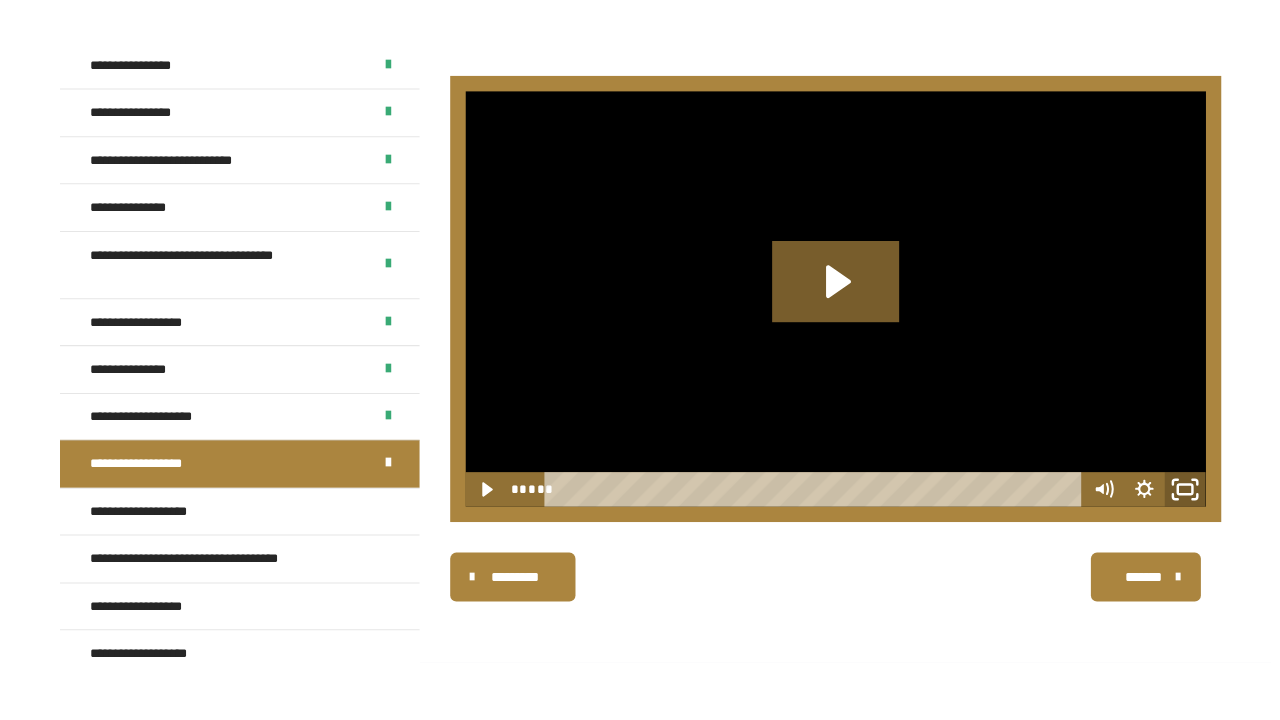 scroll, scrollTop: 357, scrollLeft: 0, axis: vertical 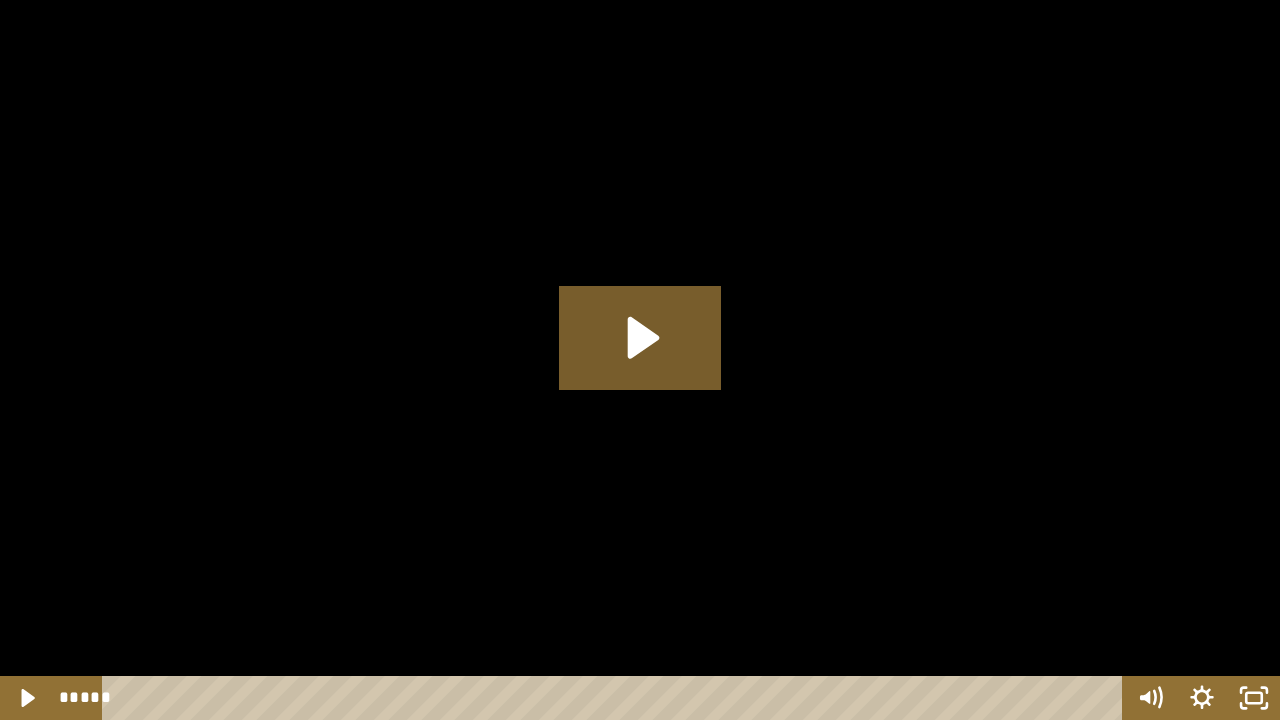type 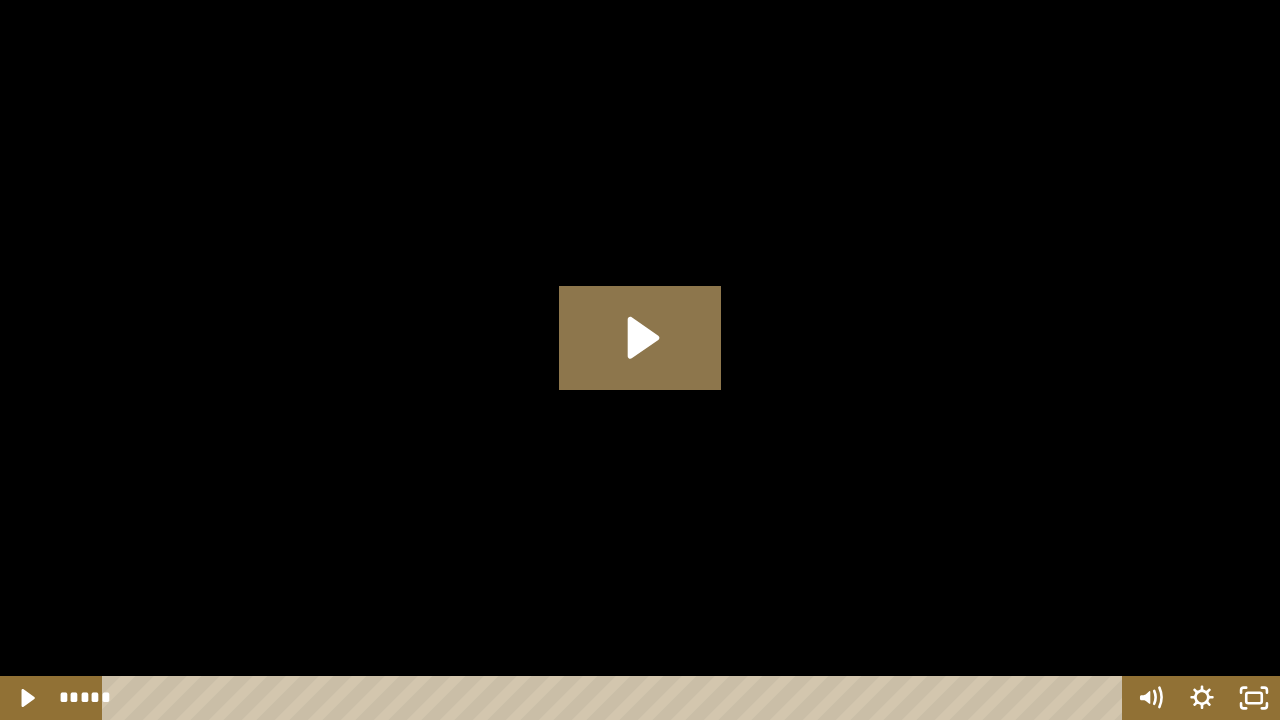 click 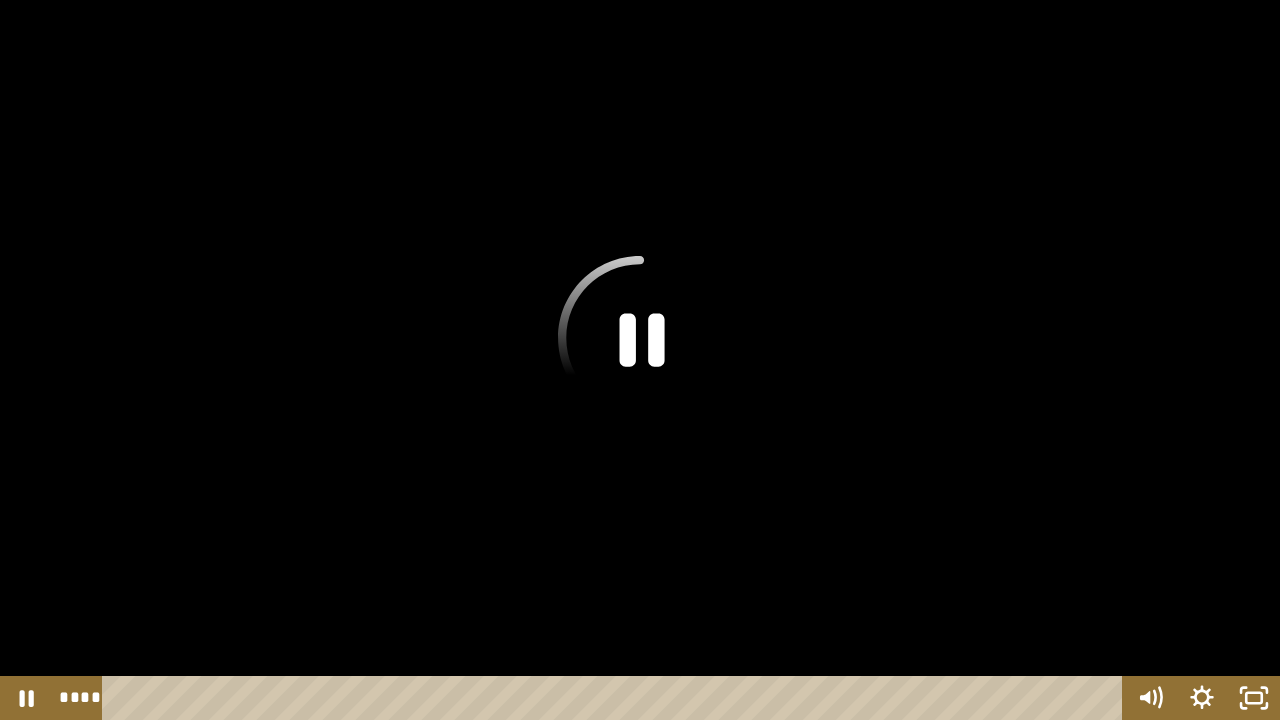 click 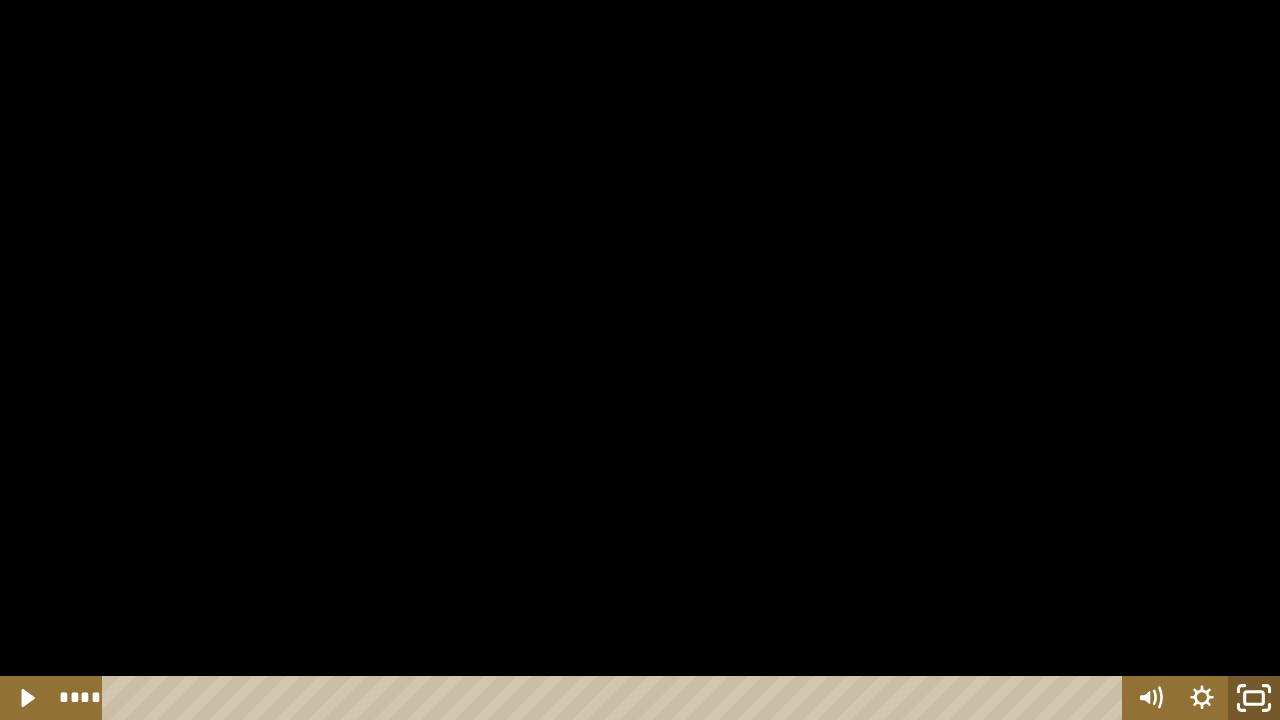 click 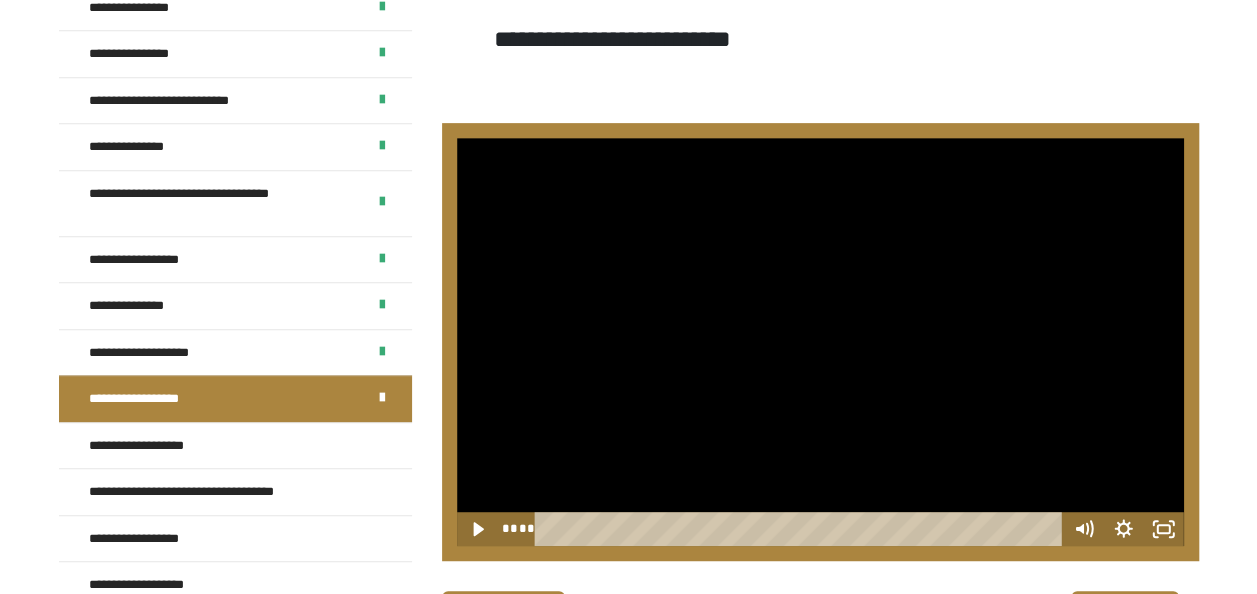 click at bounding box center (820, 342) 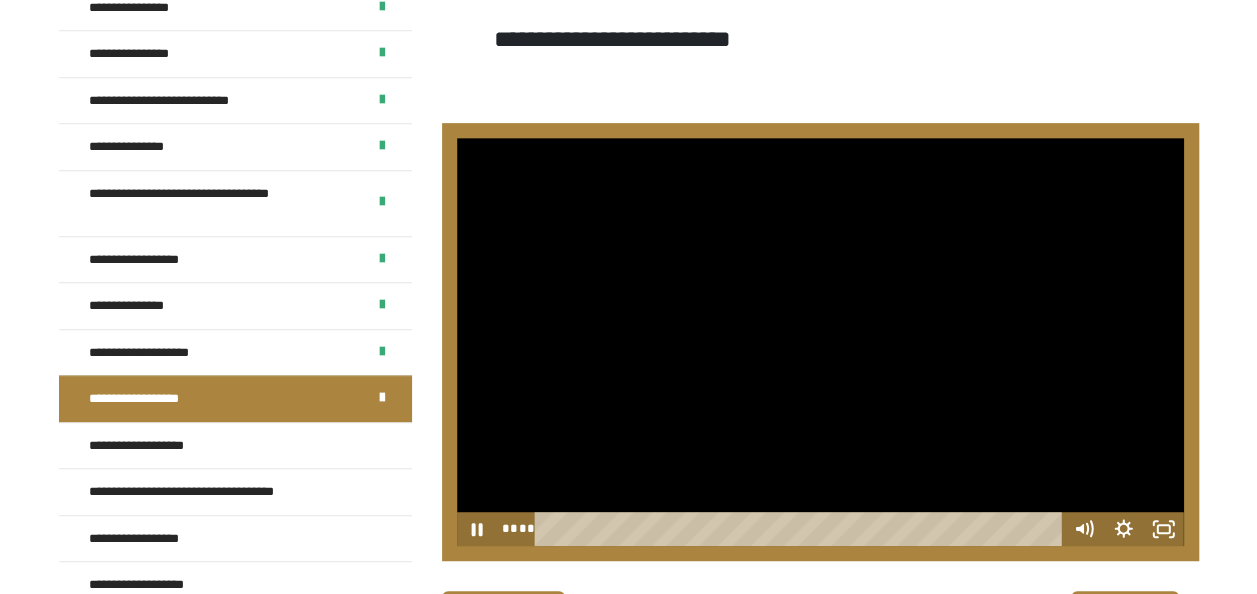 drag, startPoint x: 556, startPoint y: 528, endPoint x: 516, endPoint y: 529, distance: 40.012497 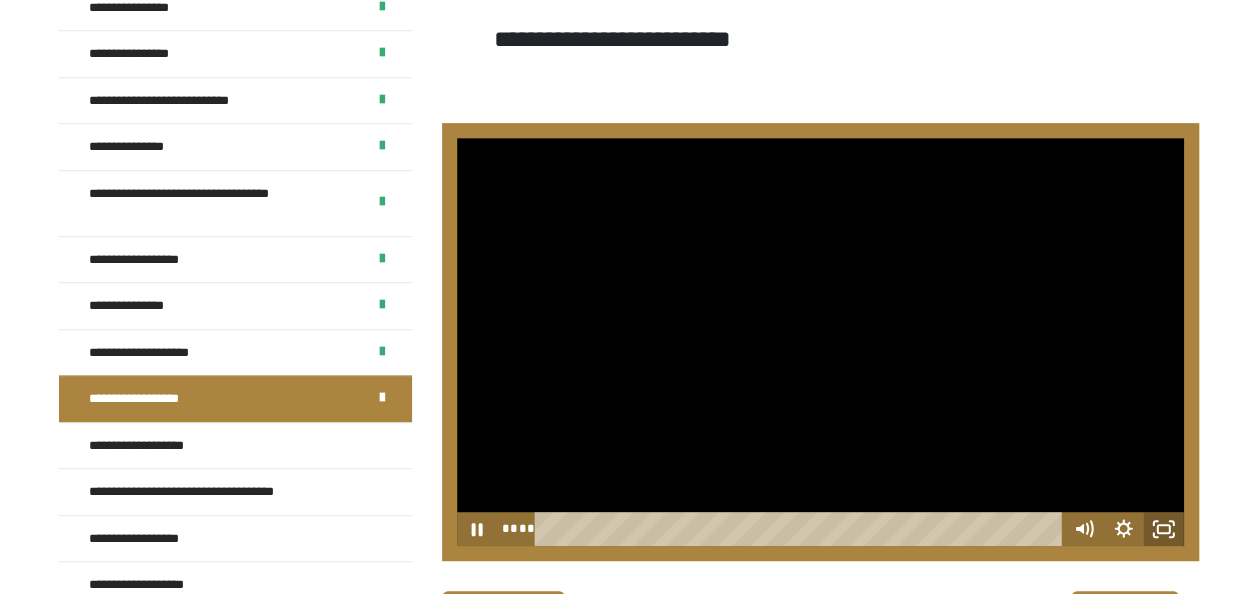 click 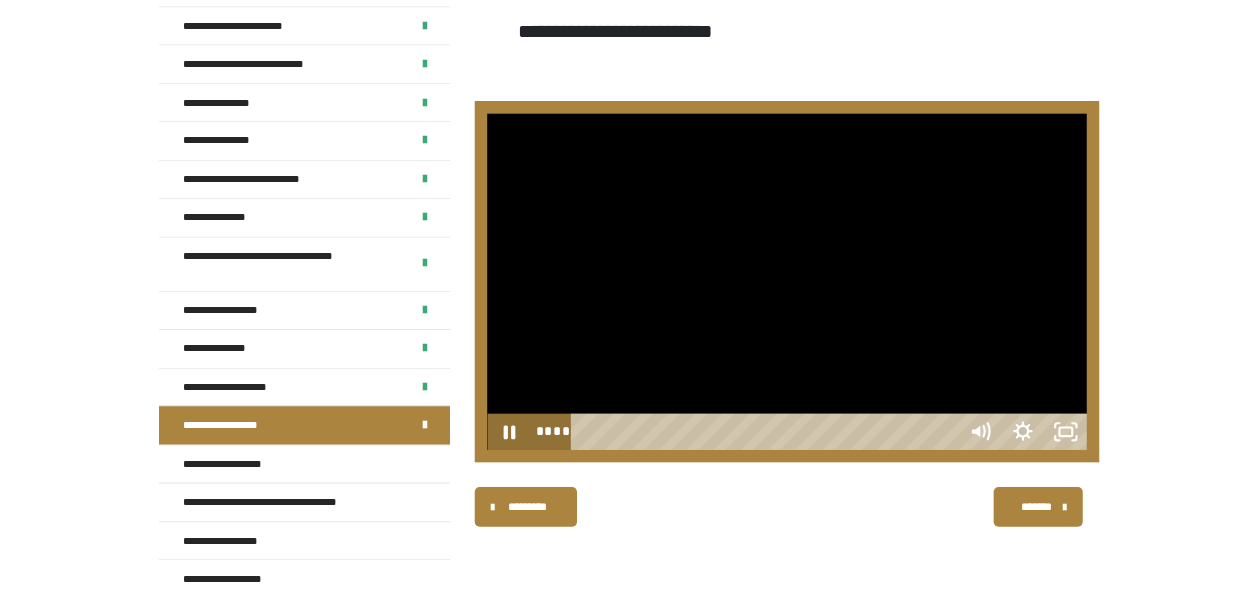scroll, scrollTop: 460, scrollLeft: 0, axis: vertical 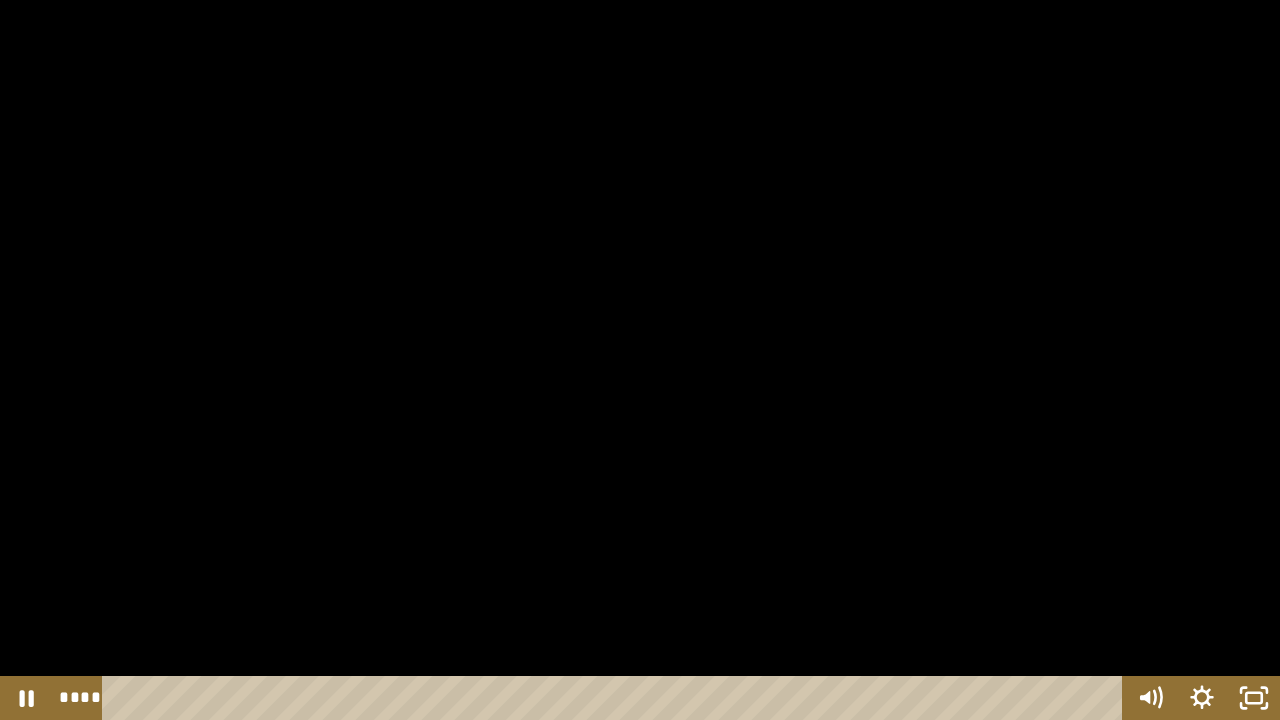 drag, startPoint x: 121, startPoint y: 694, endPoint x: 87, endPoint y: 694, distance: 34 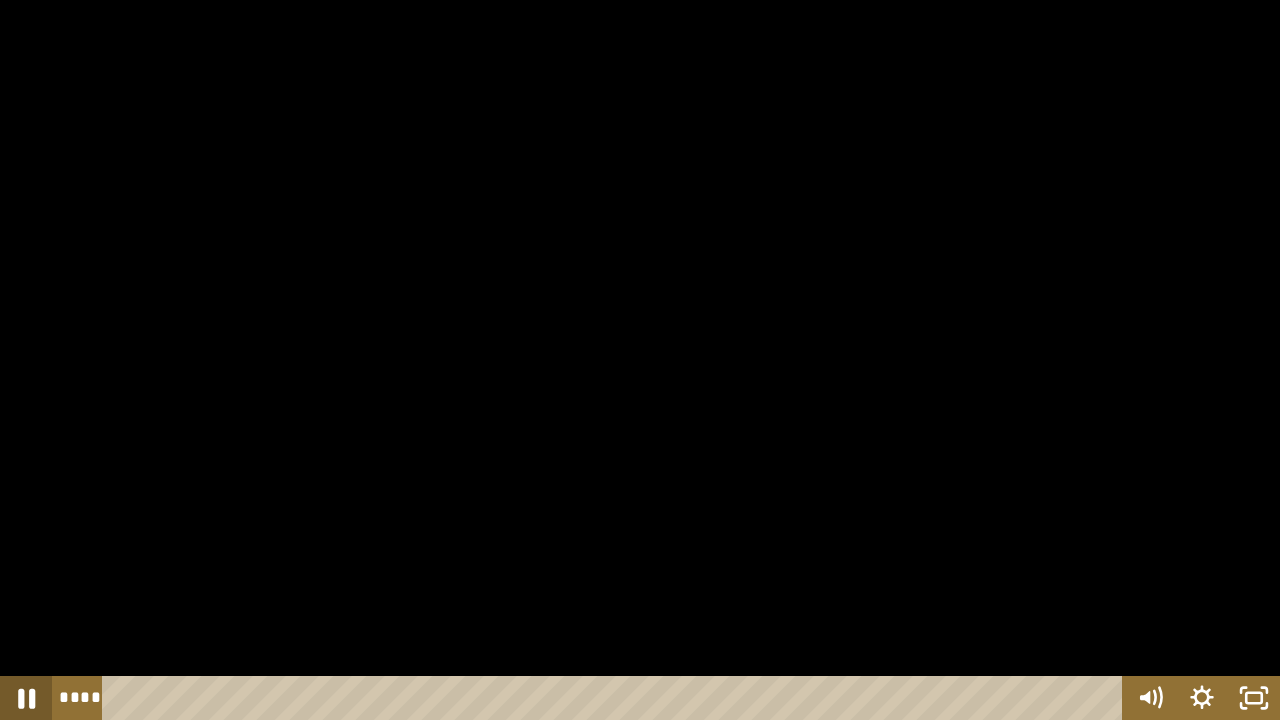 click 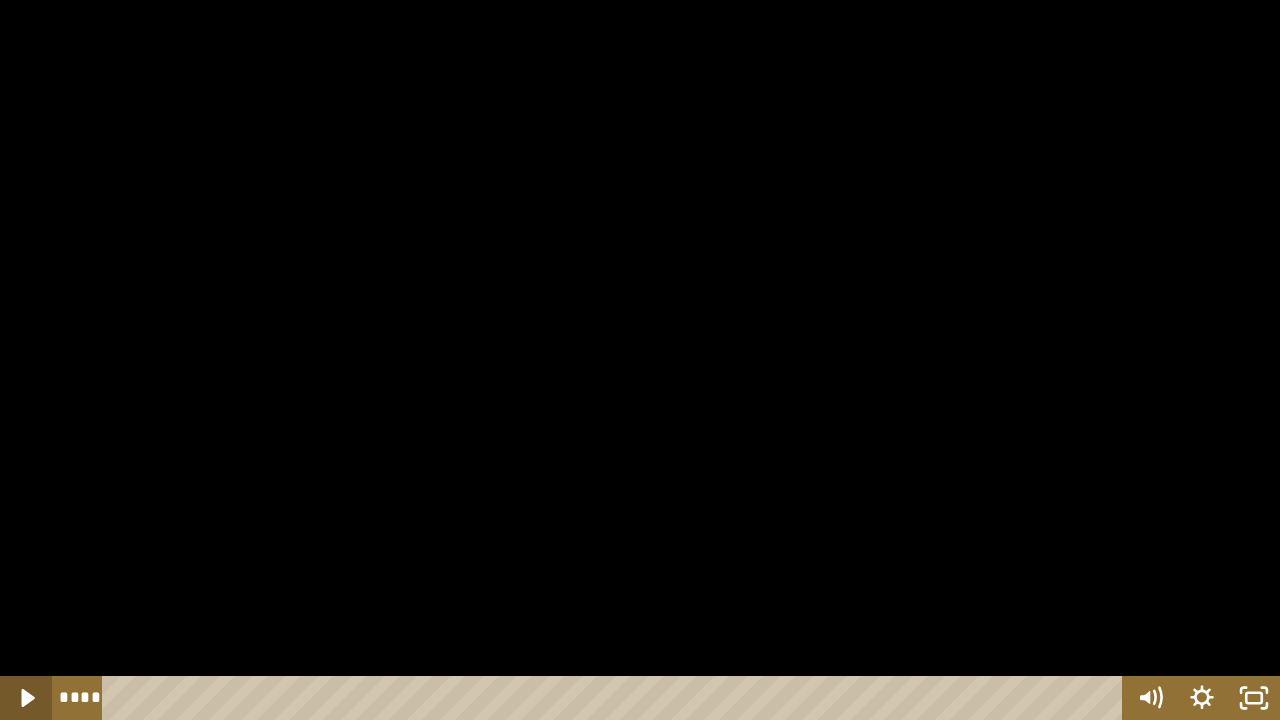 type 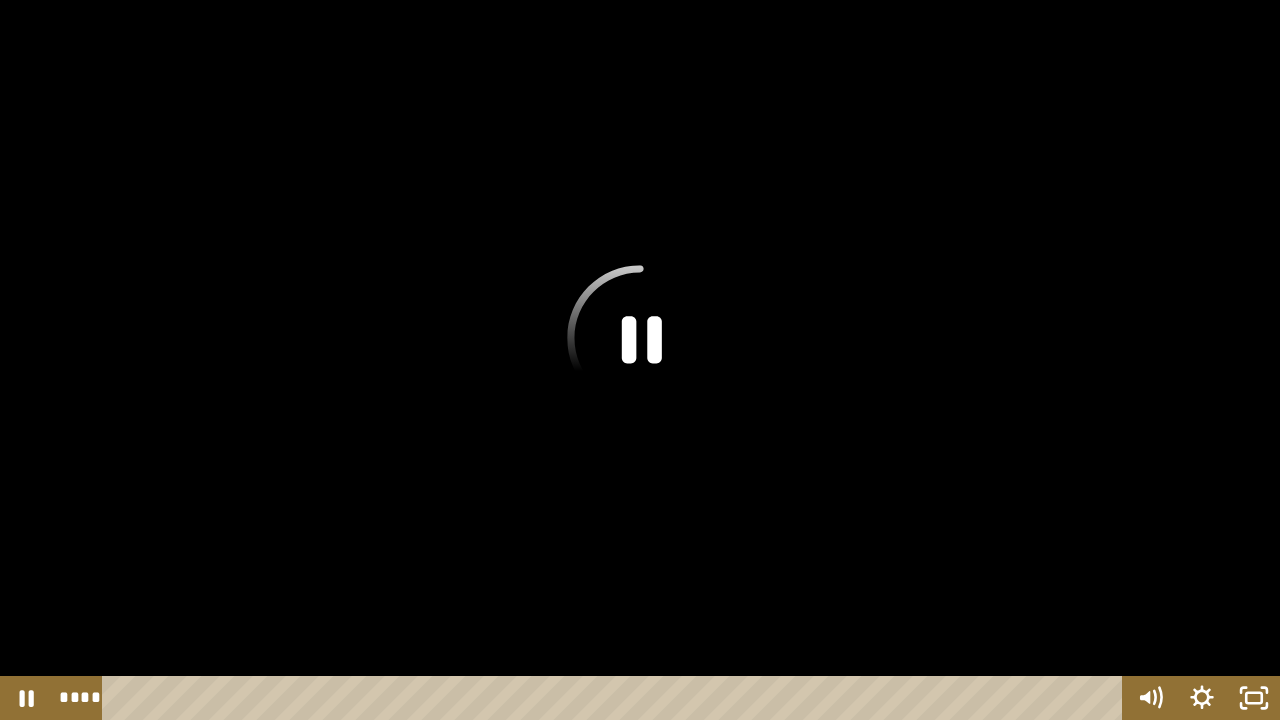 click 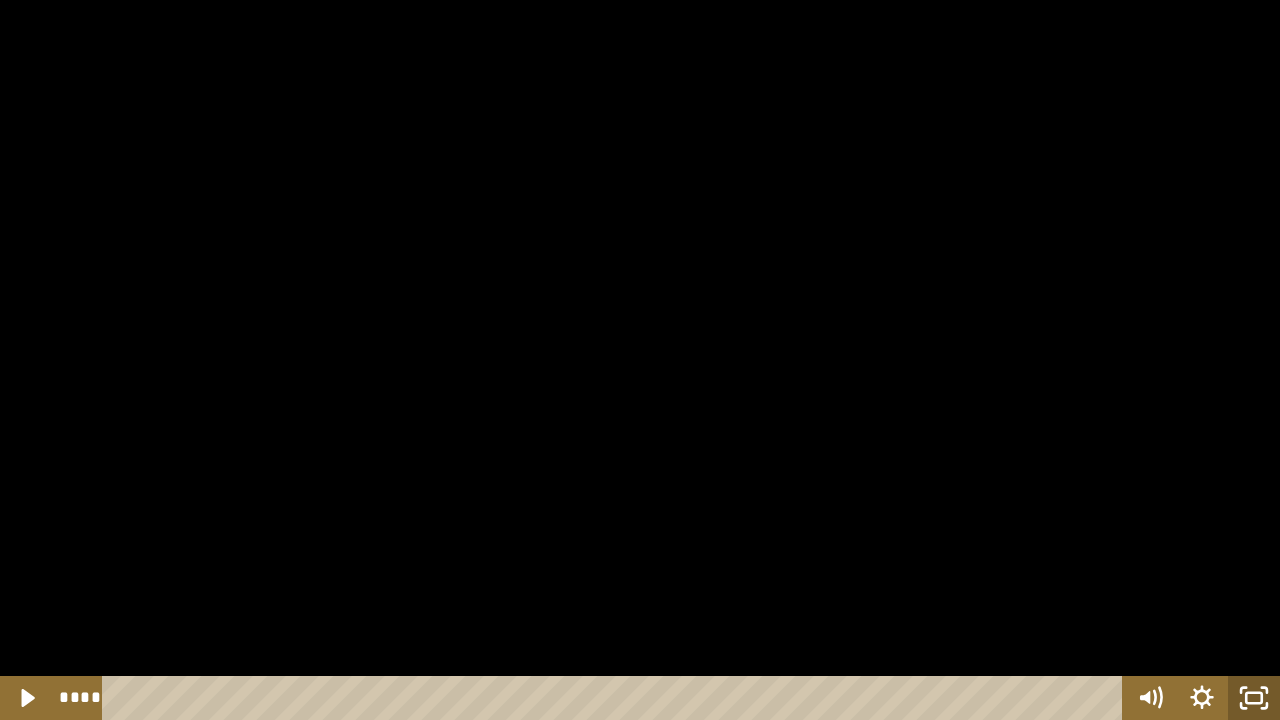click 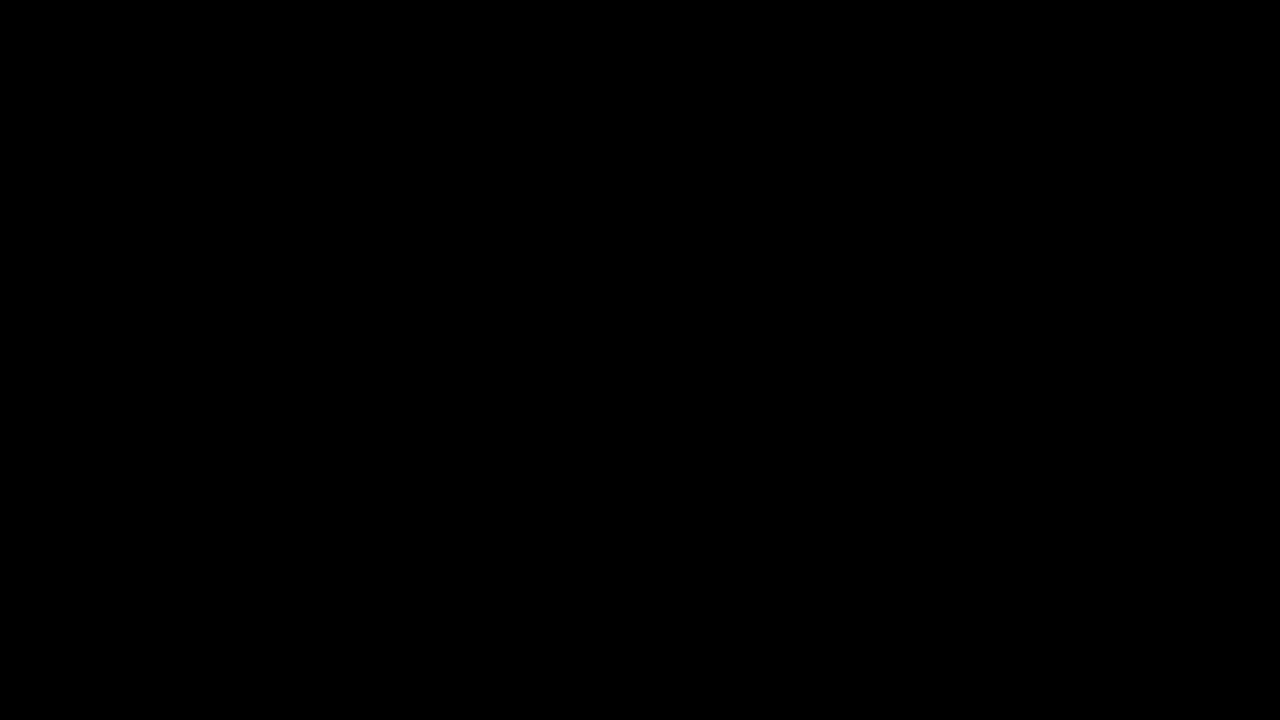 scroll, scrollTop: 586, scrollLeft: 0, axis: vertical 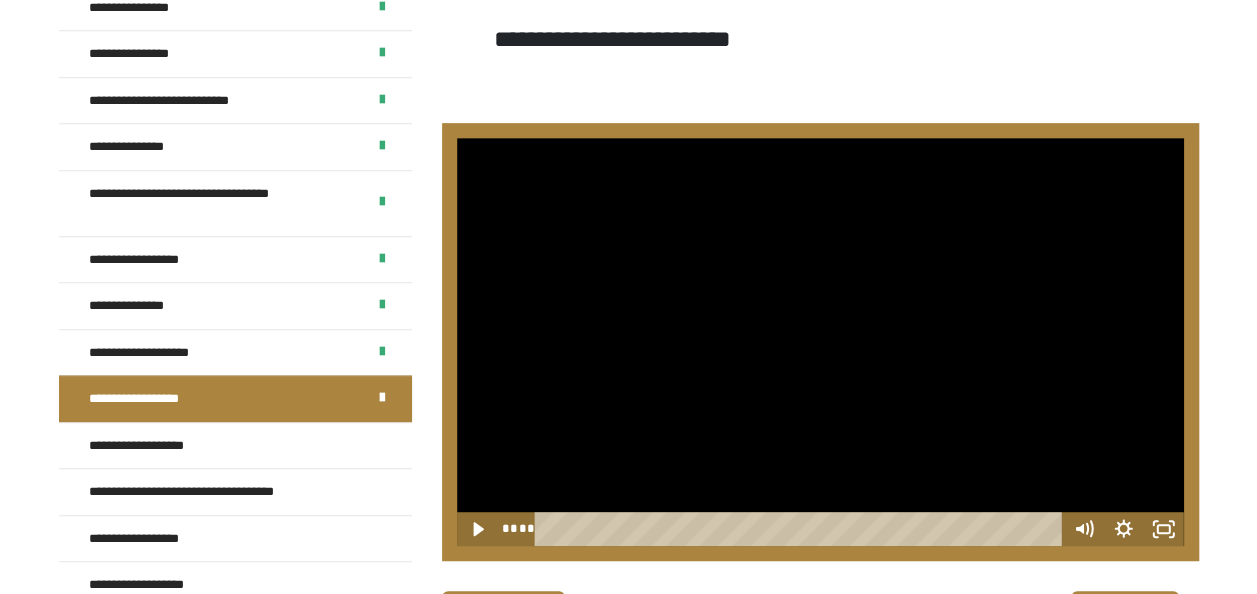 click at bounding box center (820, 342) 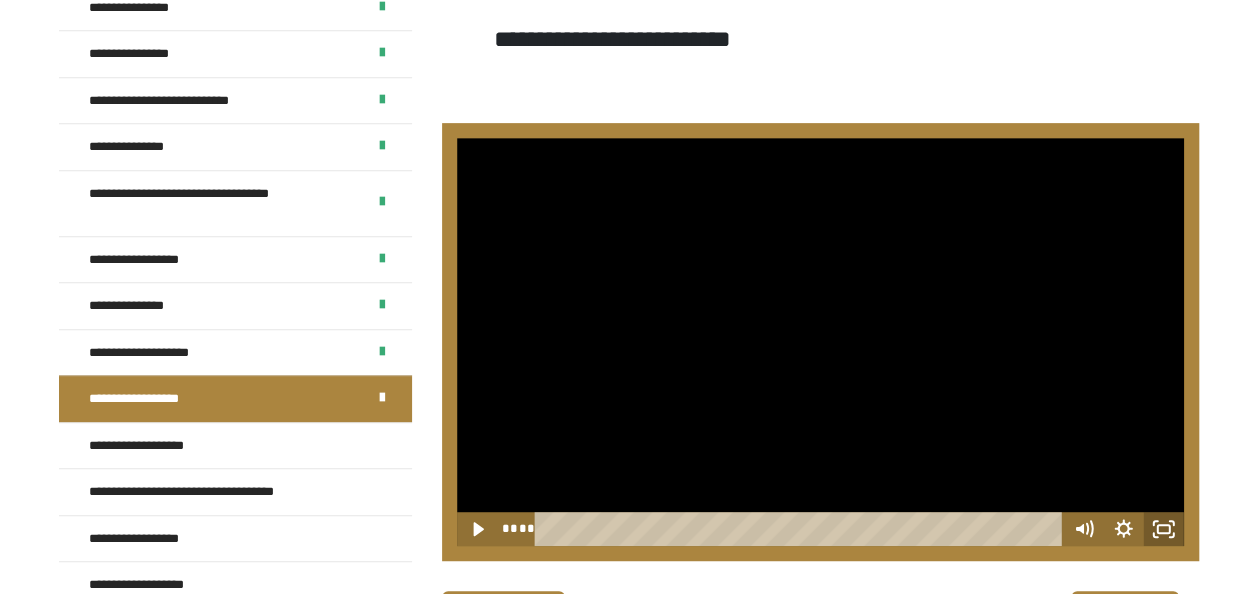 click 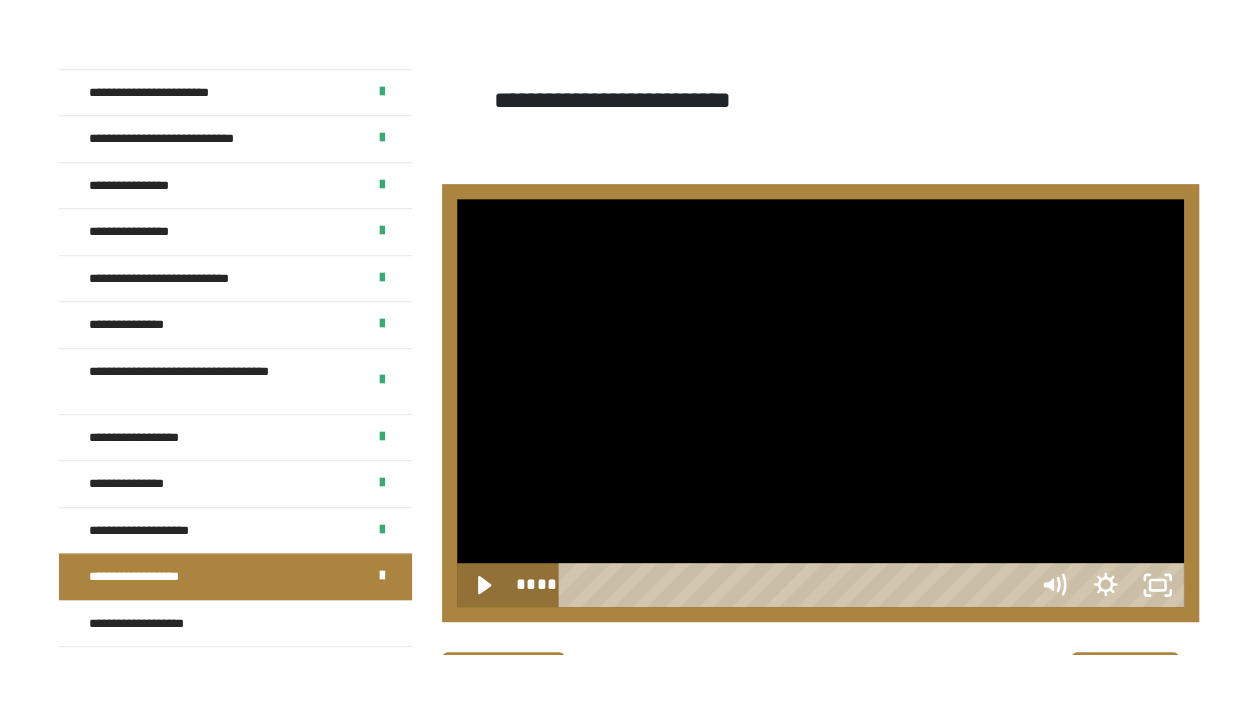 scroll, scrollTop: 460, scrollLeft: 0, axis: vertical 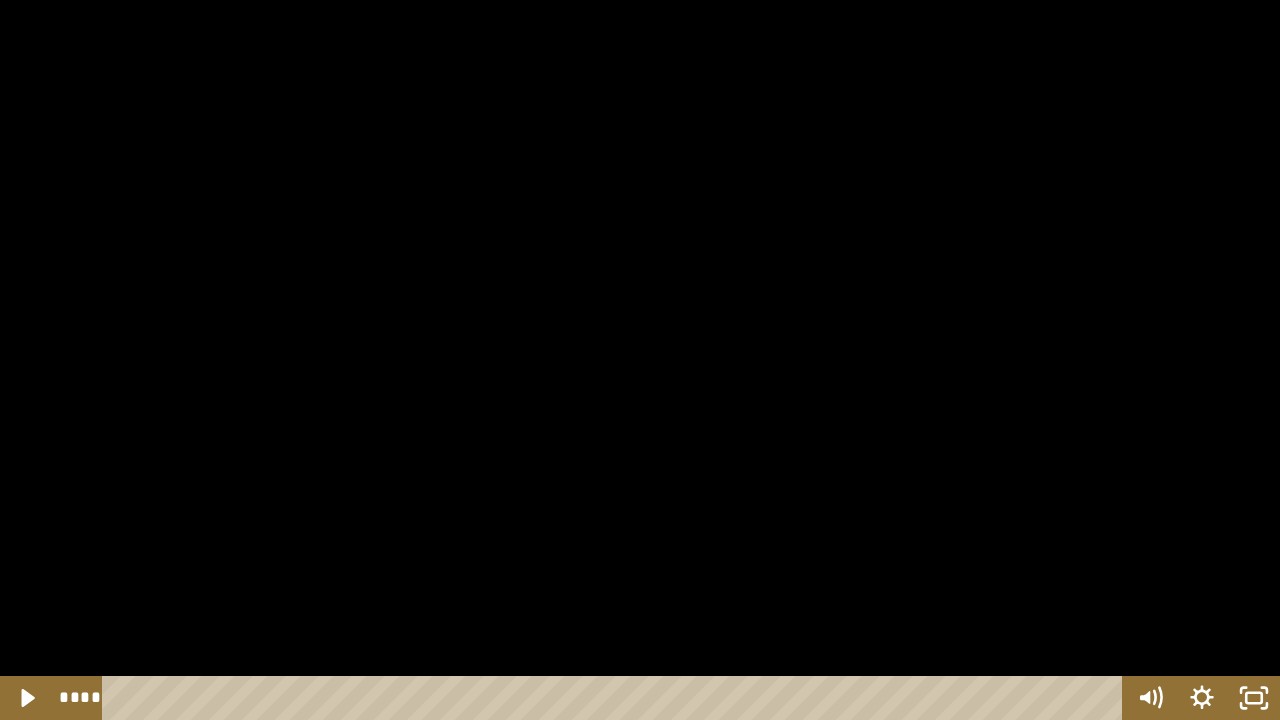 drag, startPoint x: 130, startPoint y: 697, endPoint x: 89, endPoint y: 694, distance: 41.109608 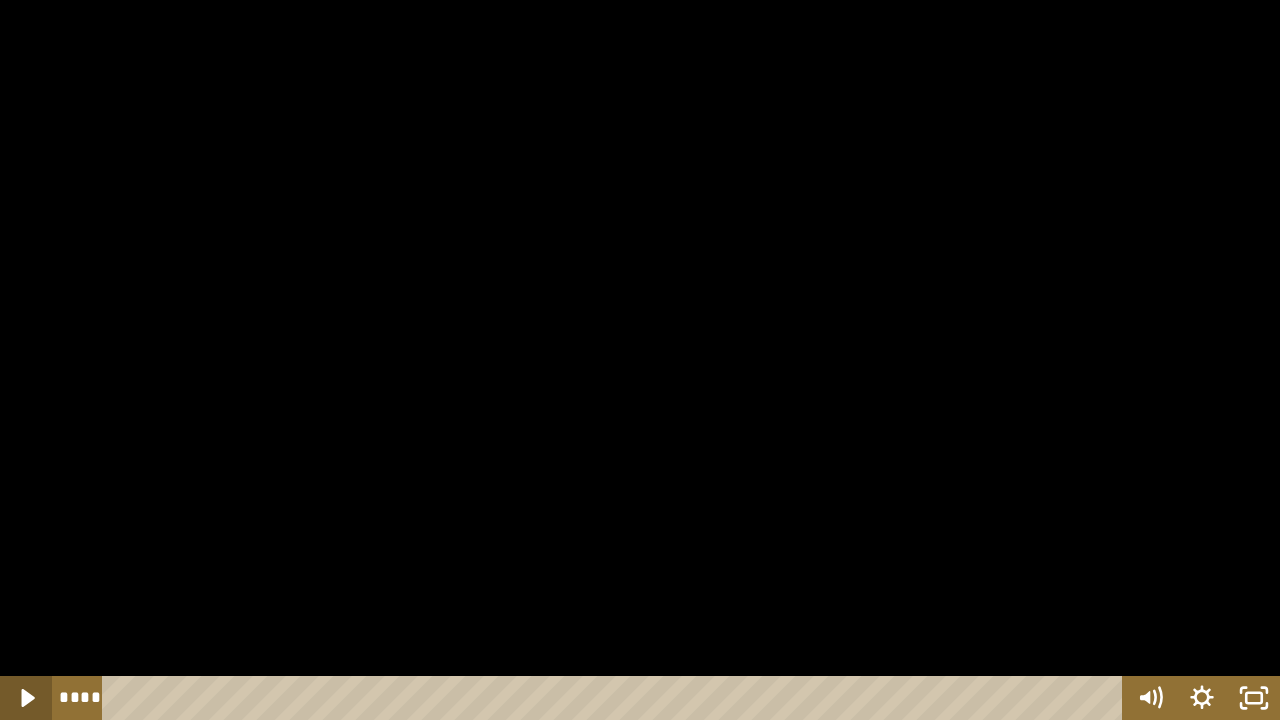 click 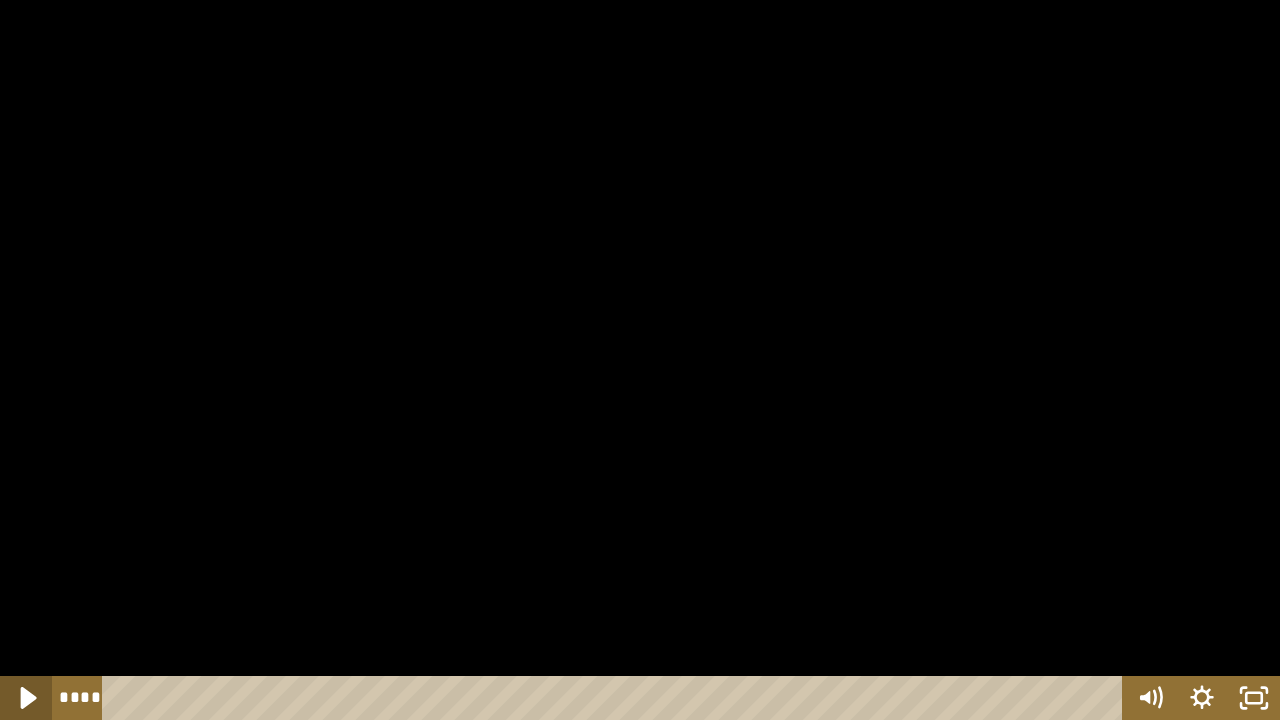 click 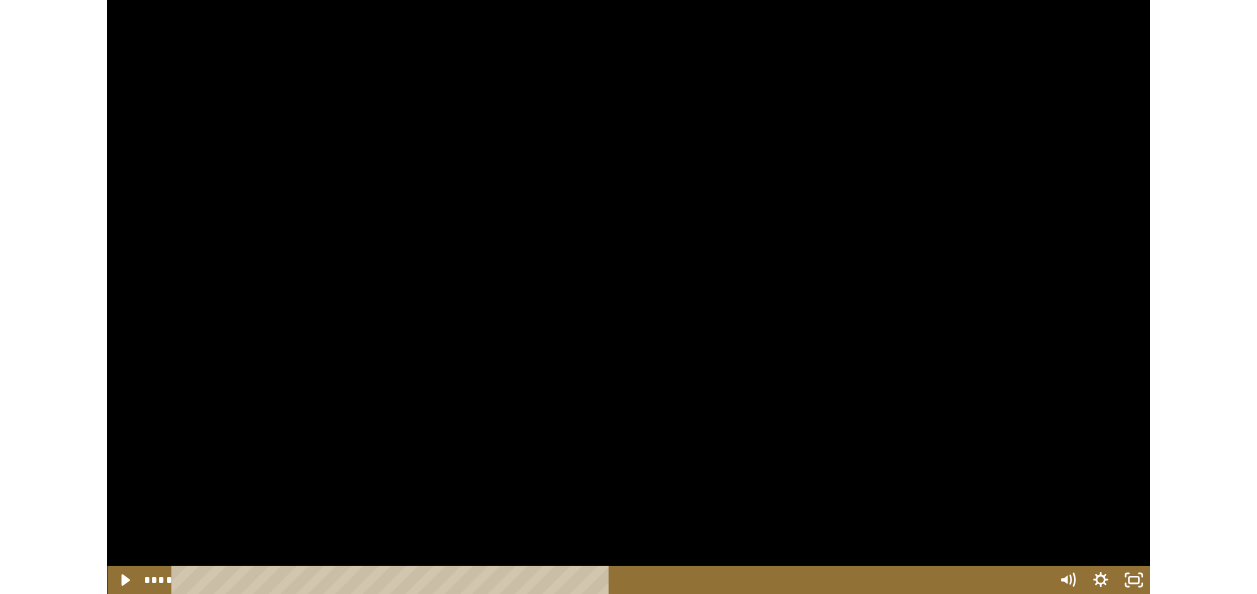 scroll, scrollTop: 586, scrollLeft: 0, axis: vertical 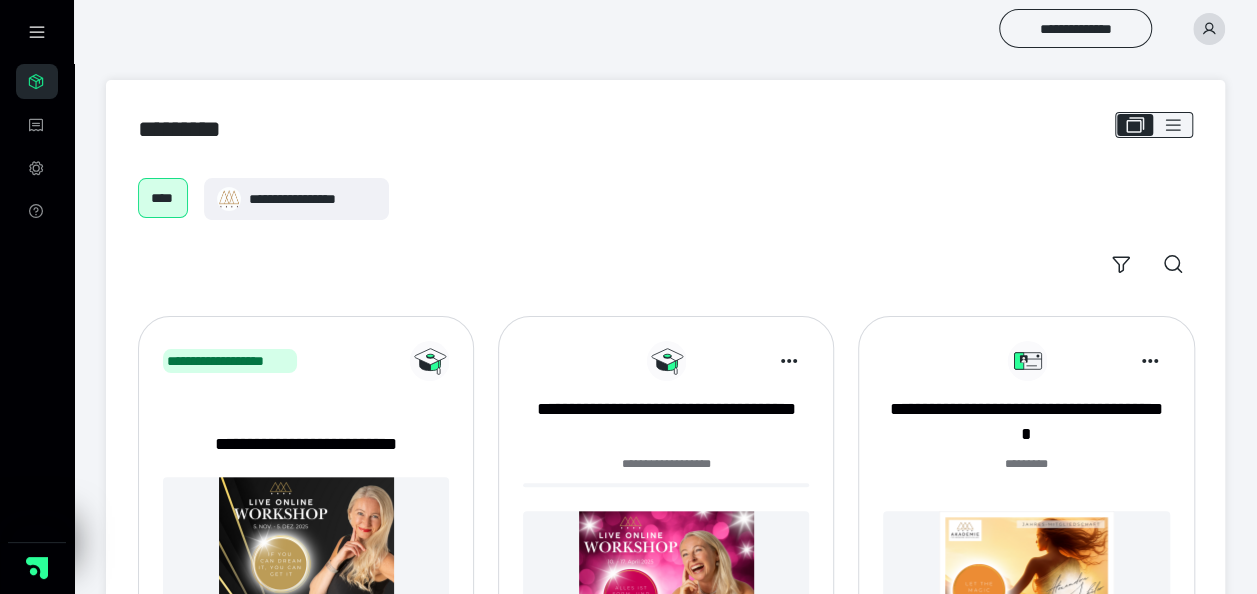click on "*******   *" at bounding box center [1026, 475] 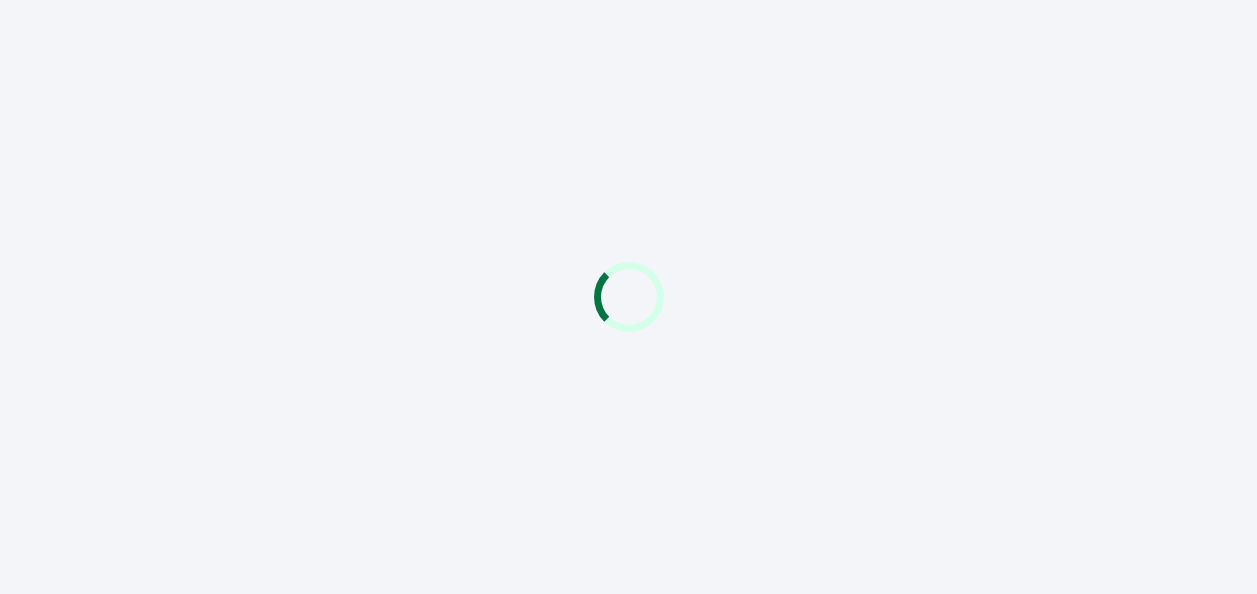 scroll, scrollTop: 0, scrollLeft: 0, axis: both 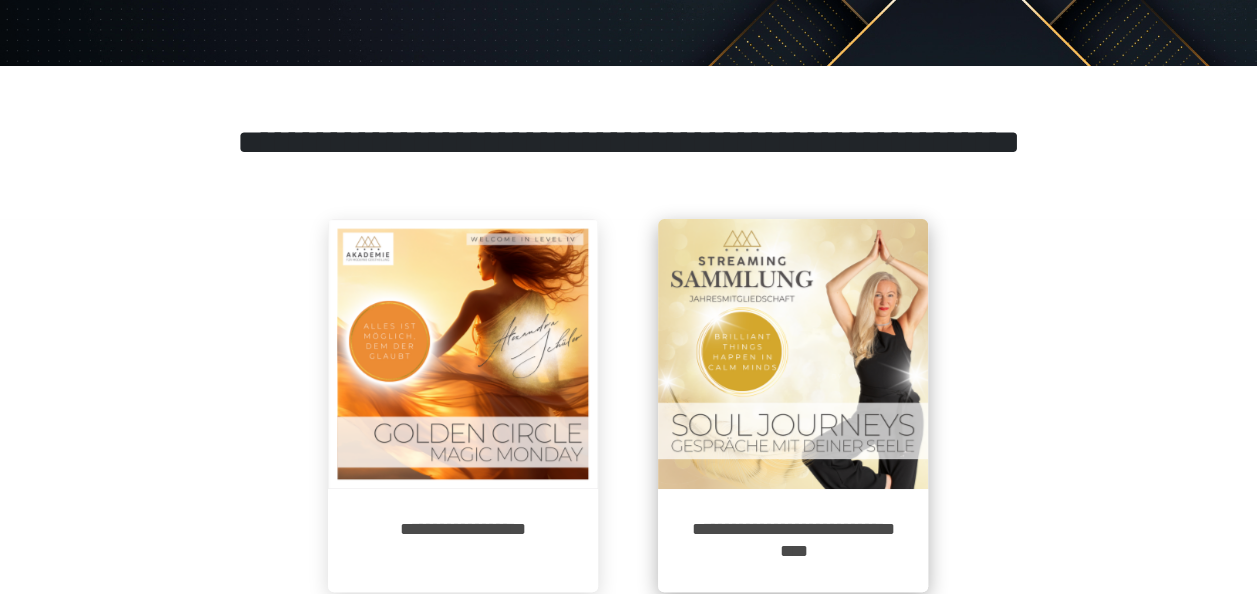 click at bounding box center [793, 354] 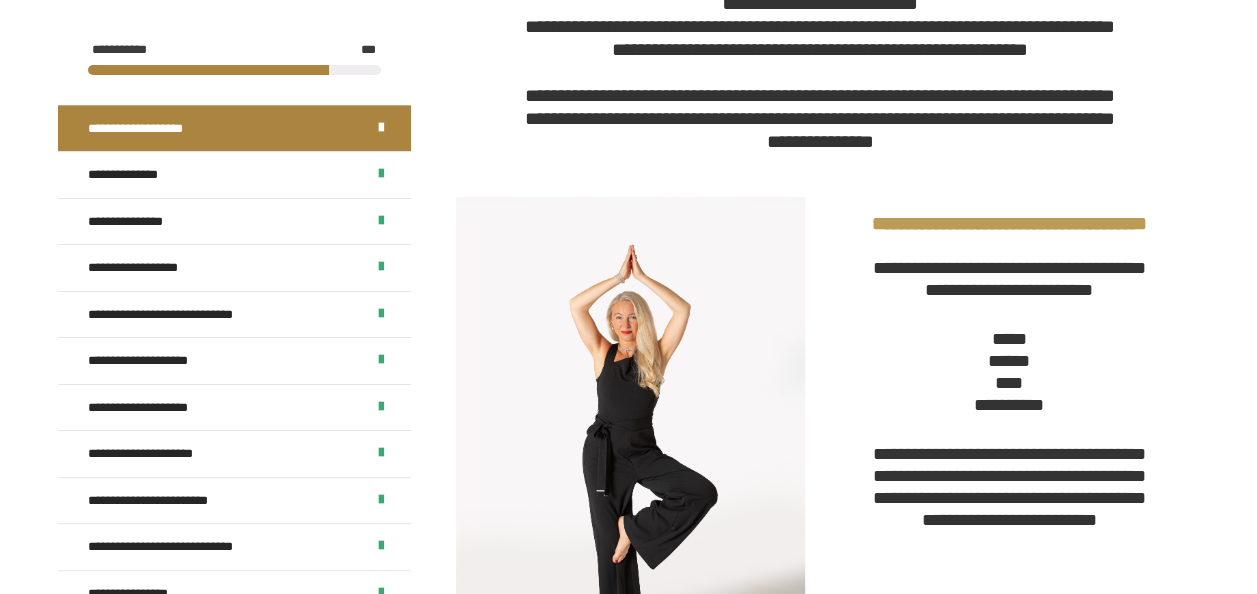 scroll, scrollTop: 700, scrollLeft: 0, axis: vertical 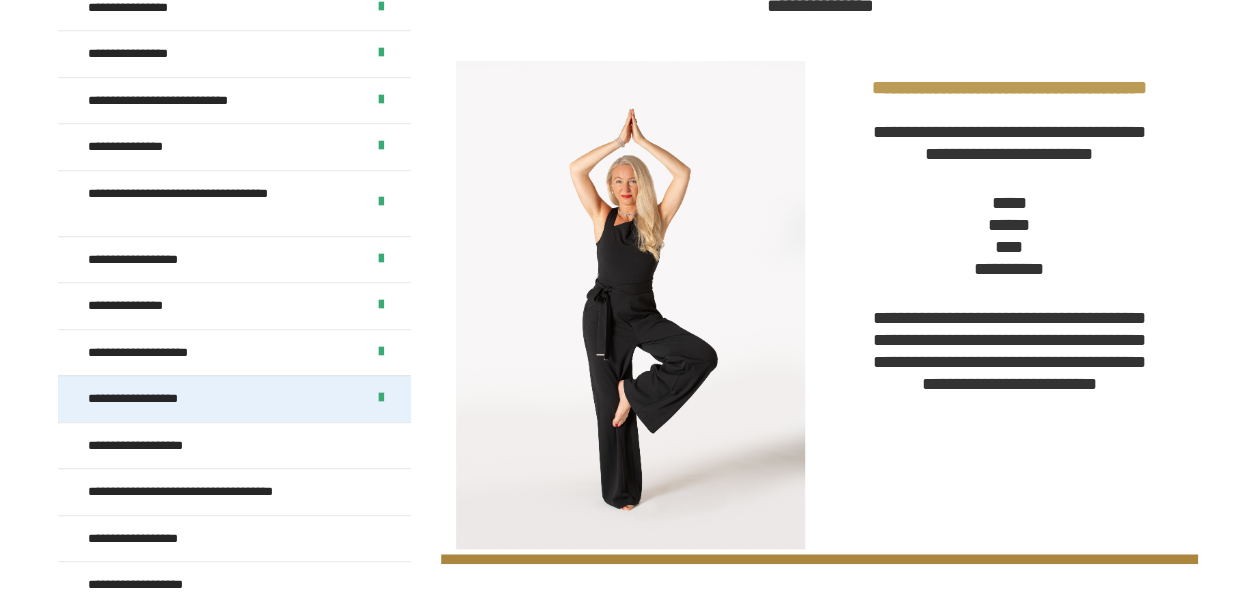 click on "**********" at bounding box center [234, 398] 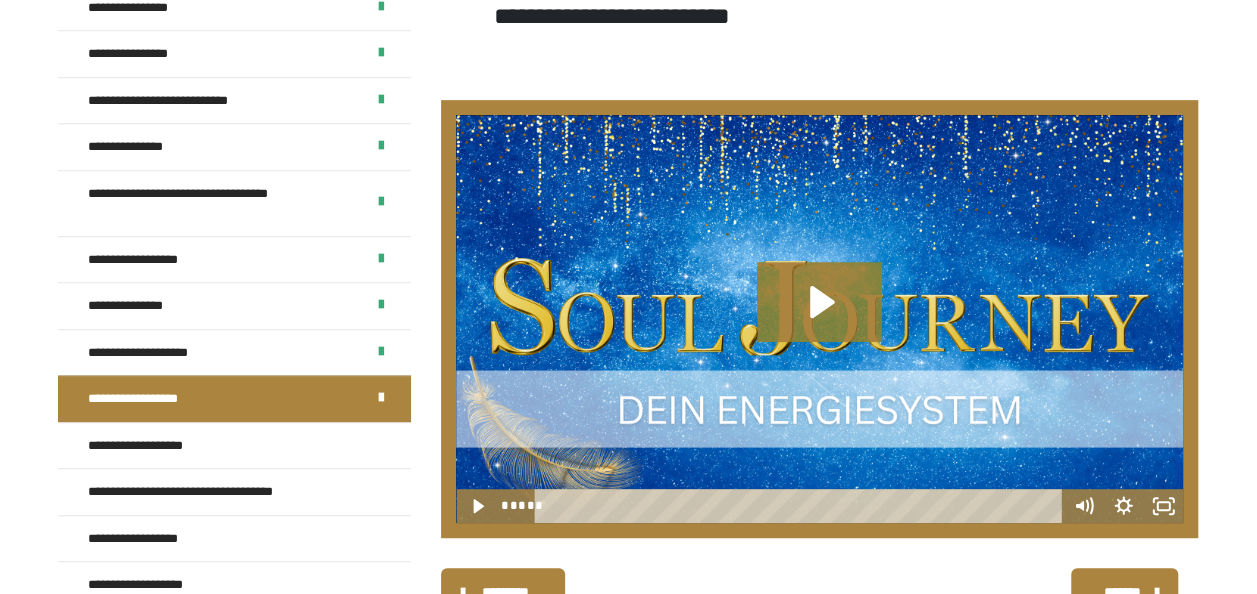 scroll, scrollTop: 392, scrollLeft: 0, axis: vertical 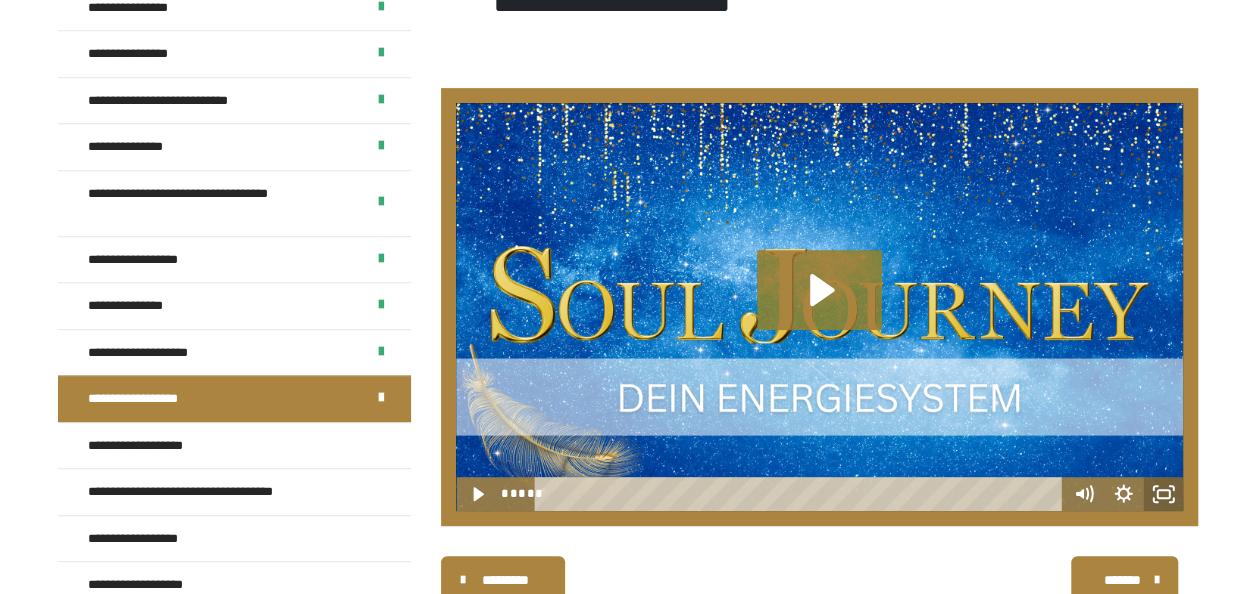 click 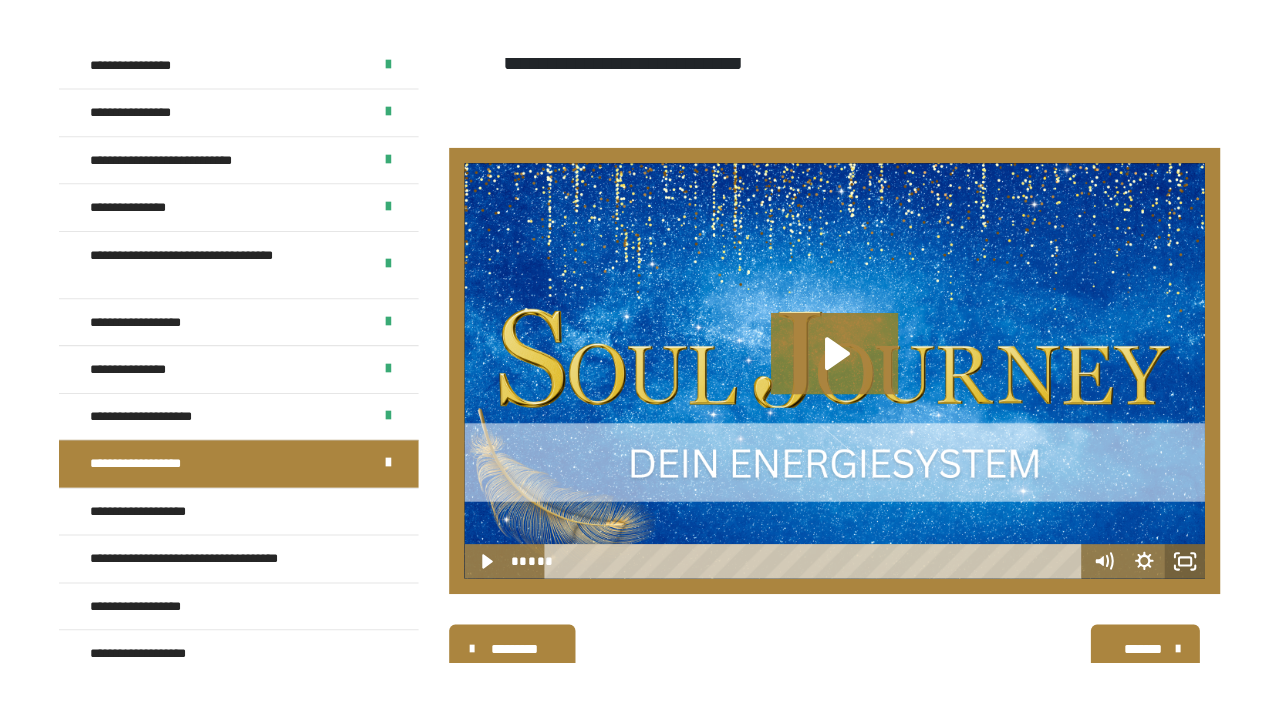 scroll, scrollTop: 357, scrollLeft: 0, axis: vertical 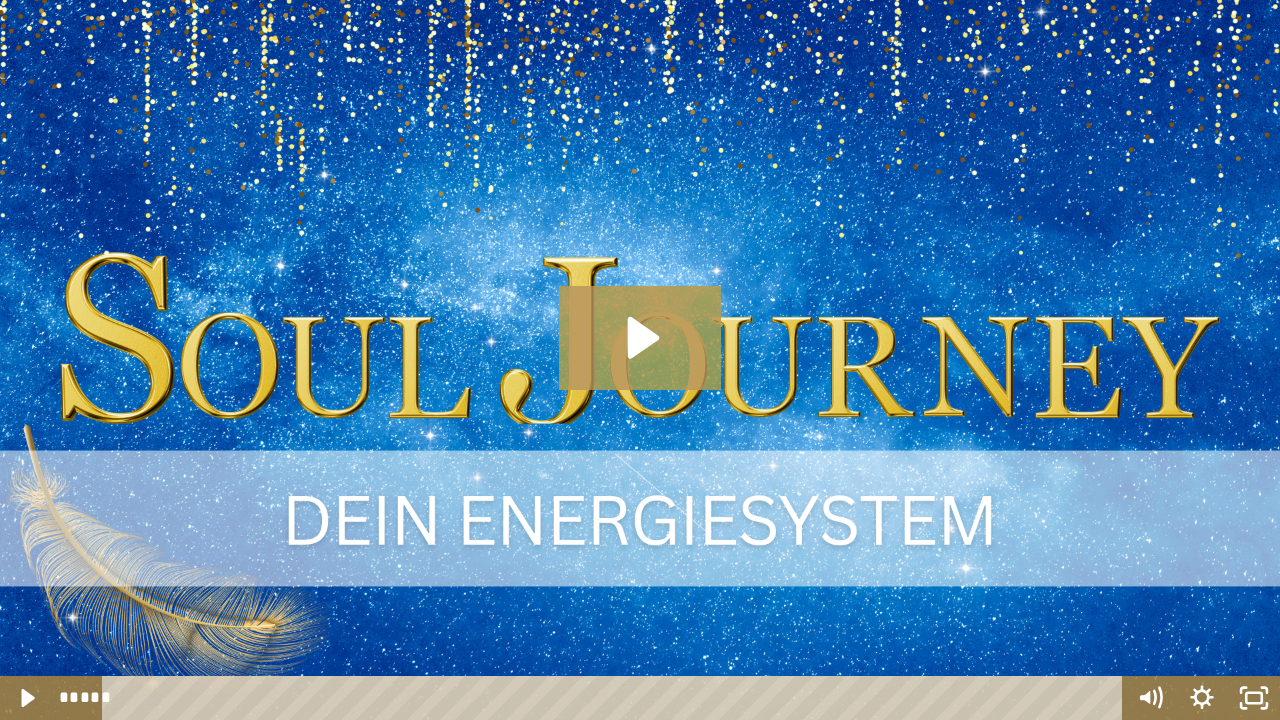 click 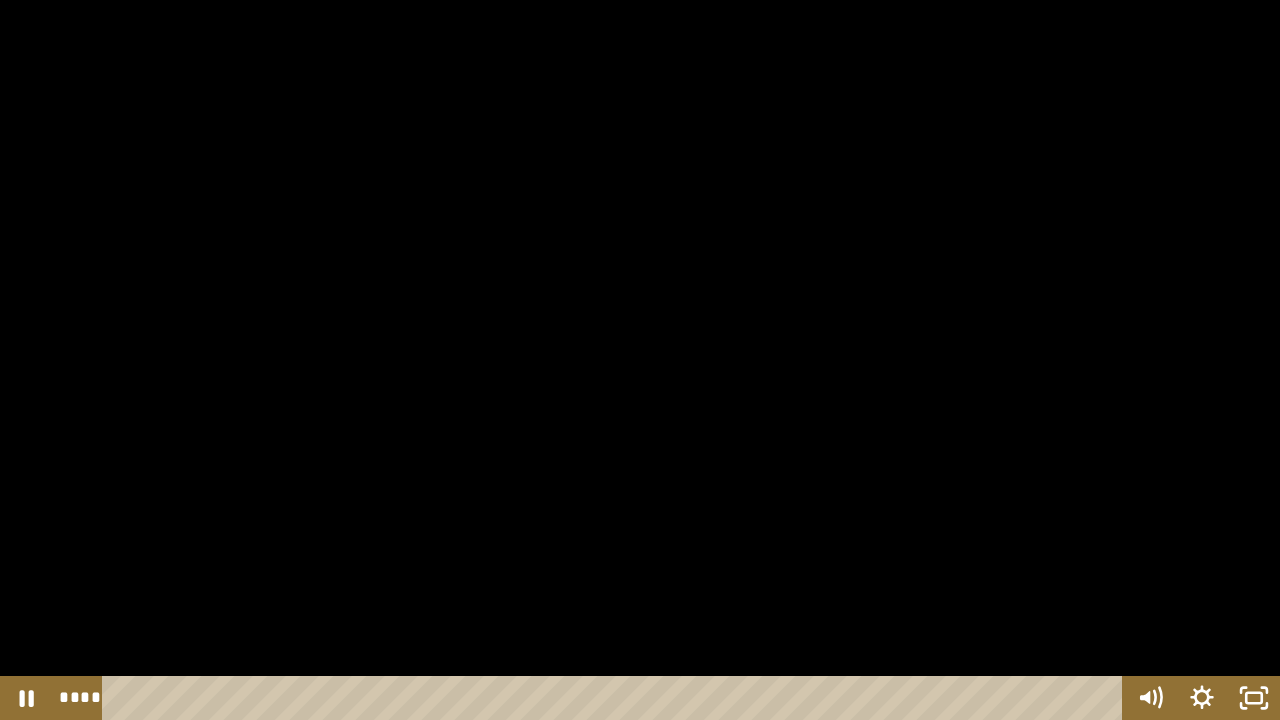type 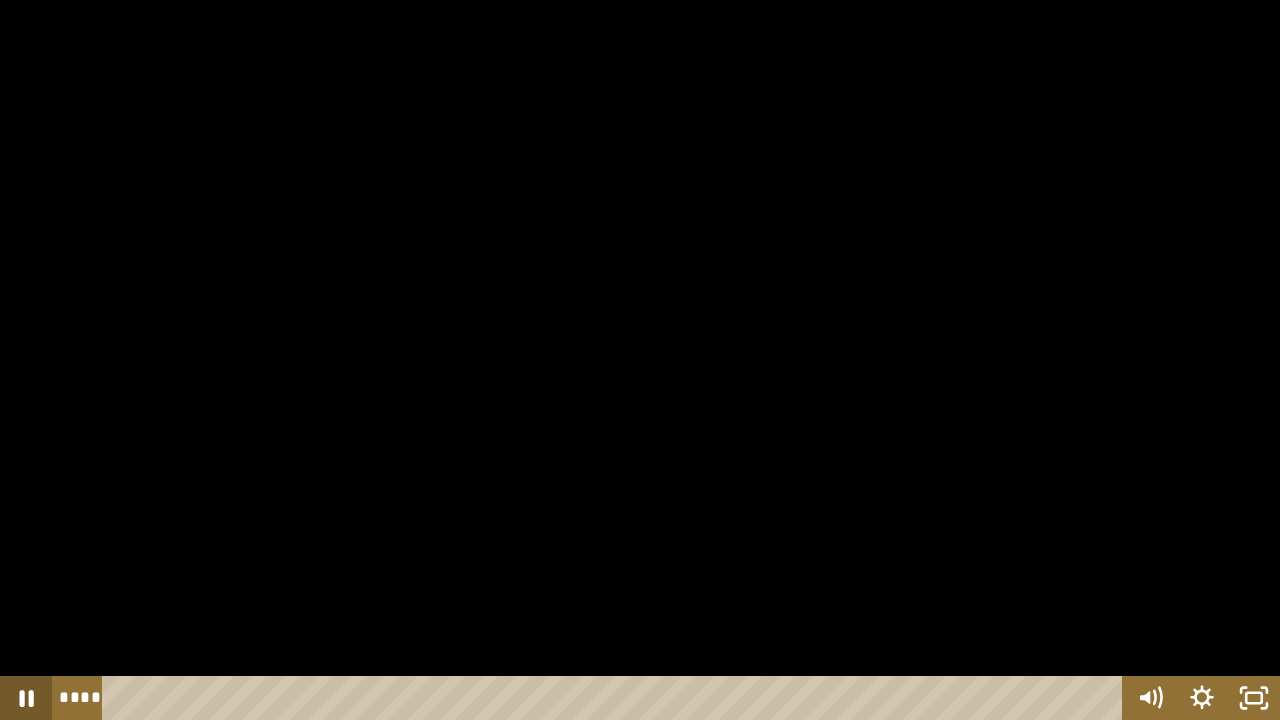 click 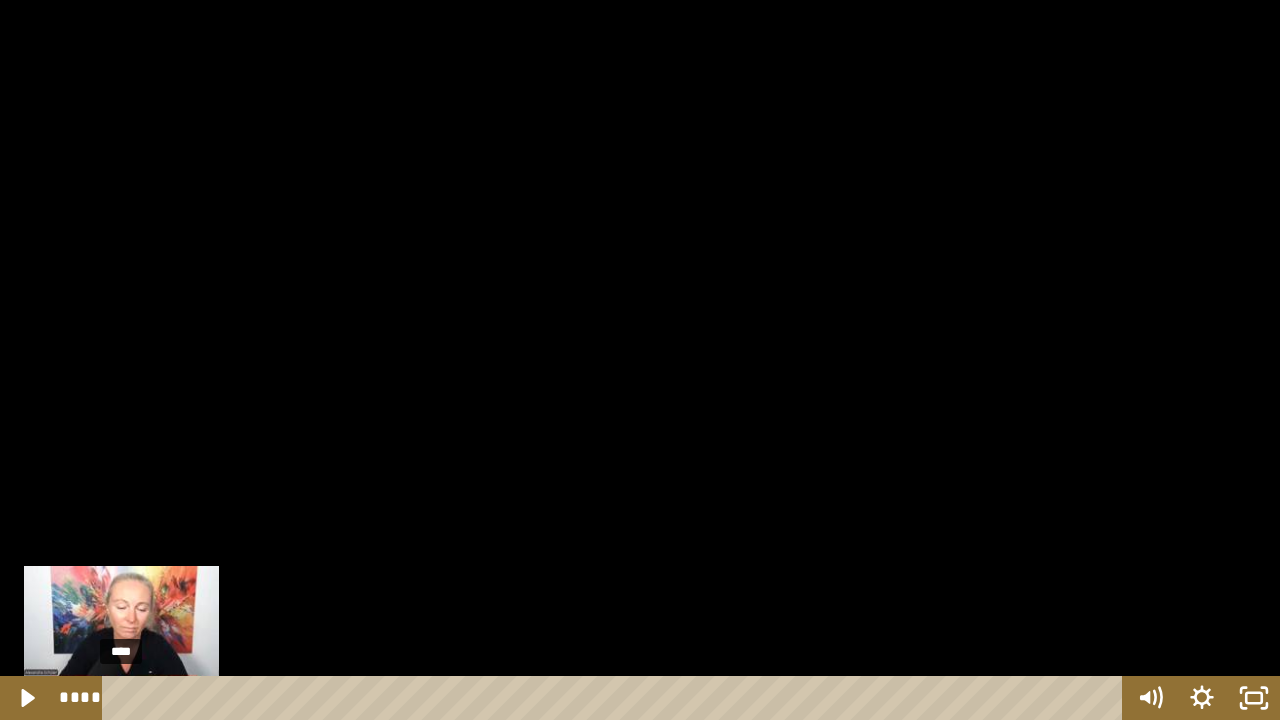 click on "****" at bounding box center (616, 698) 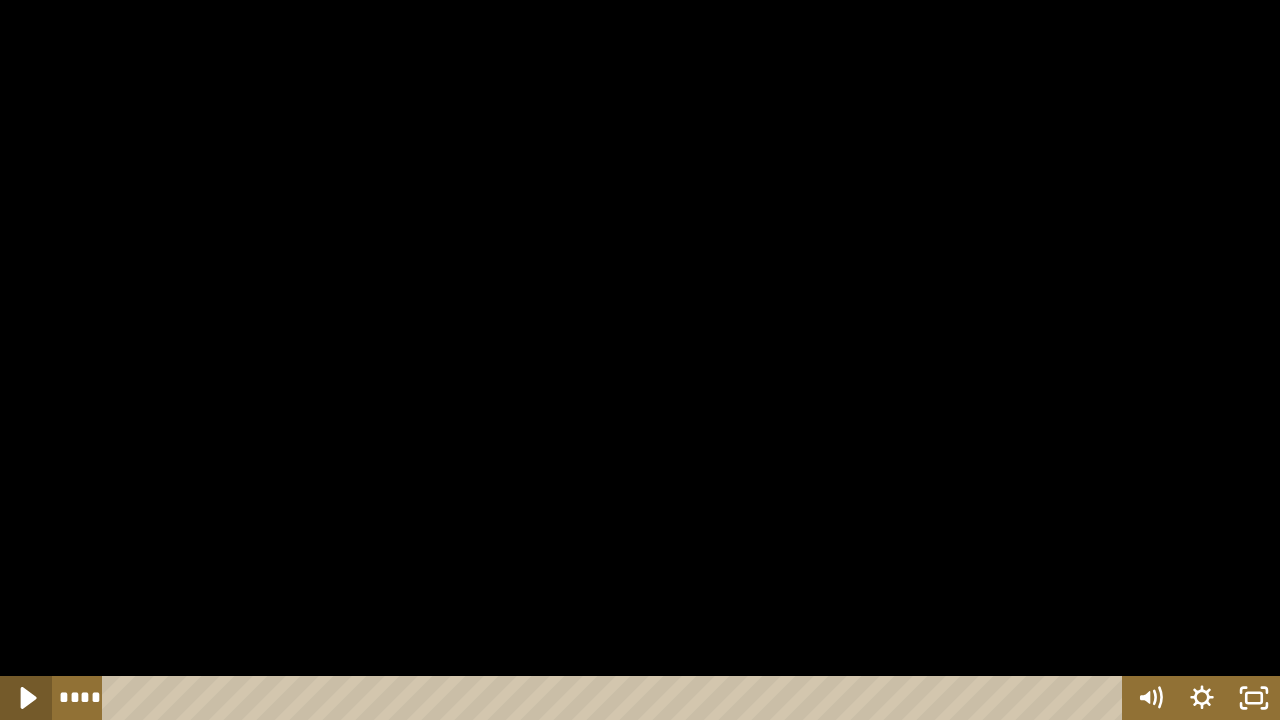 click 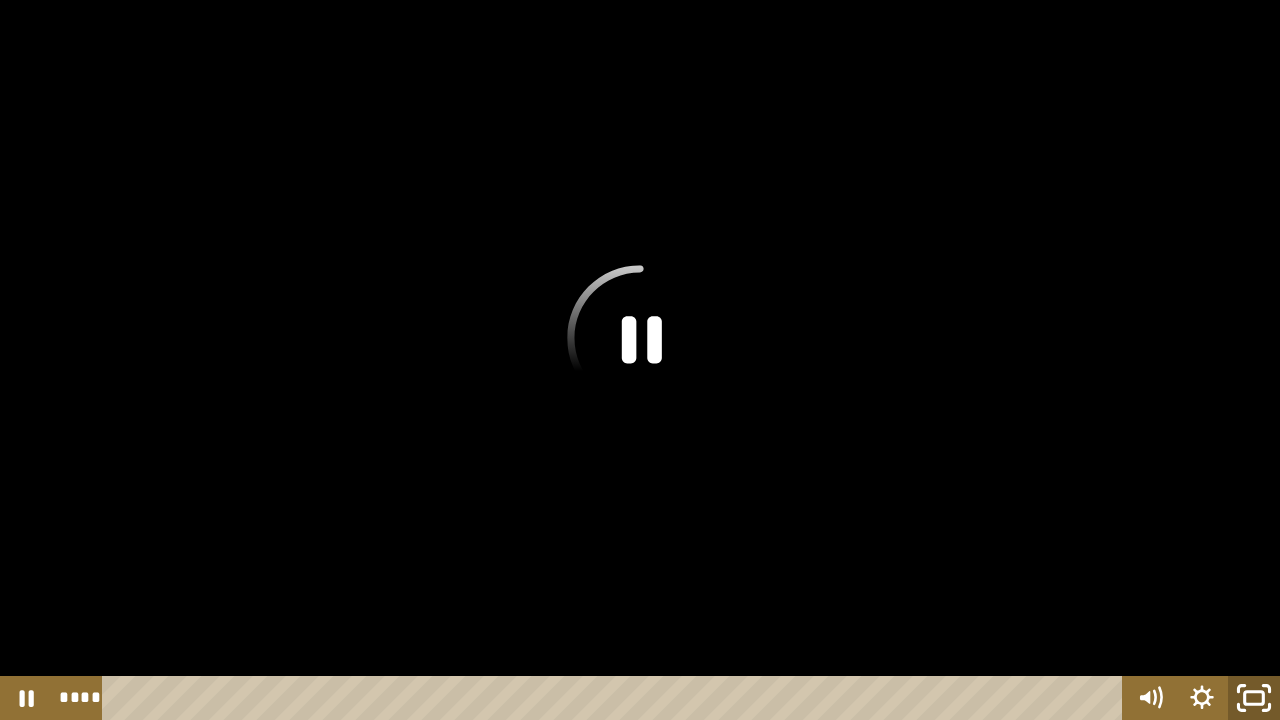 click 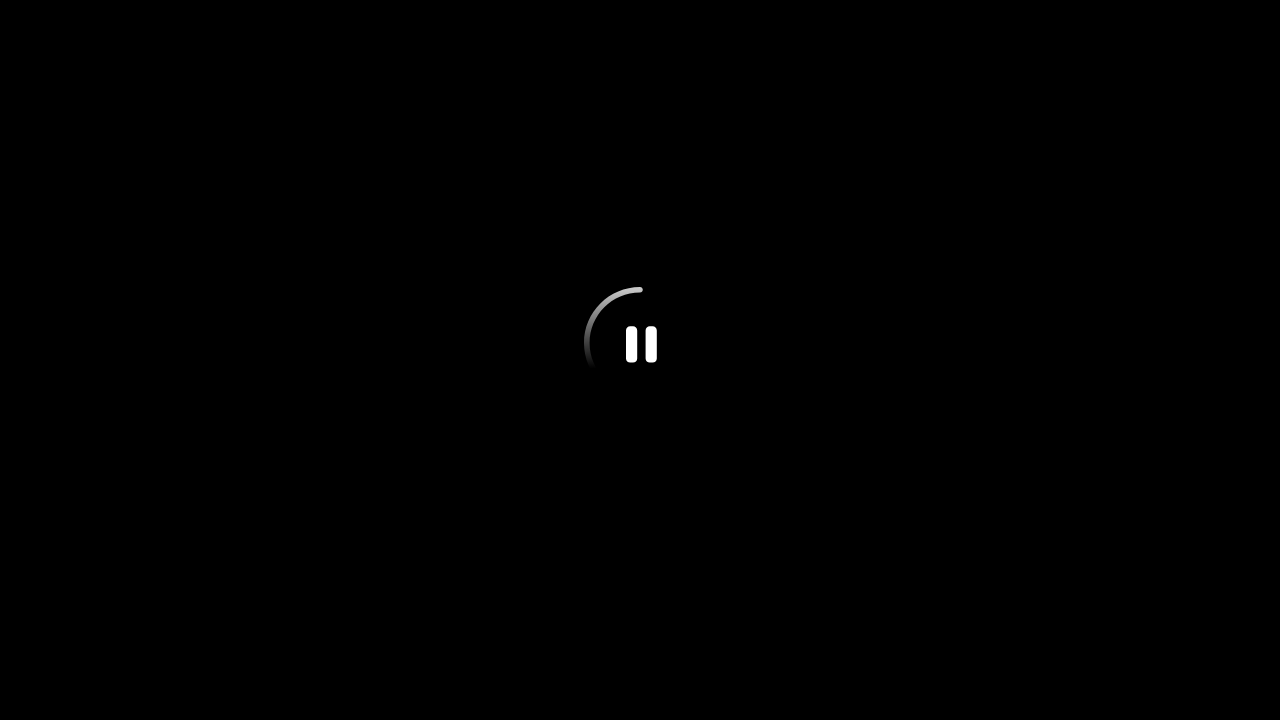 scroll, scrollTop: 586, scrollLeft: 0, axis: vertical 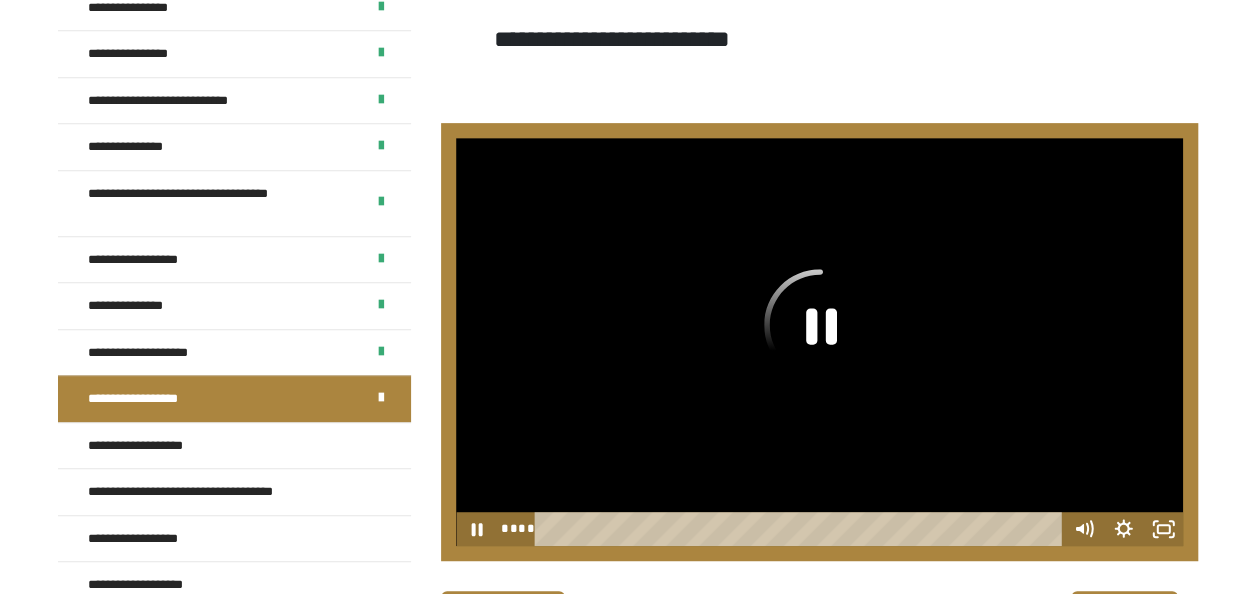 click at bounding box center [819, 342] 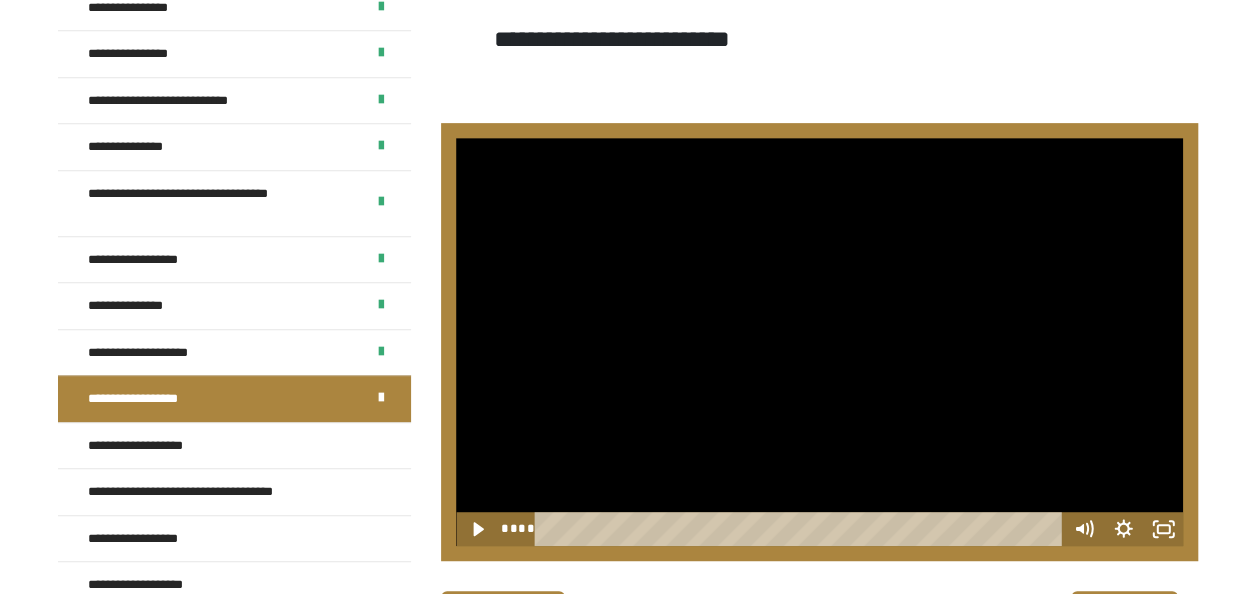 click at bounding box center [819, 342] 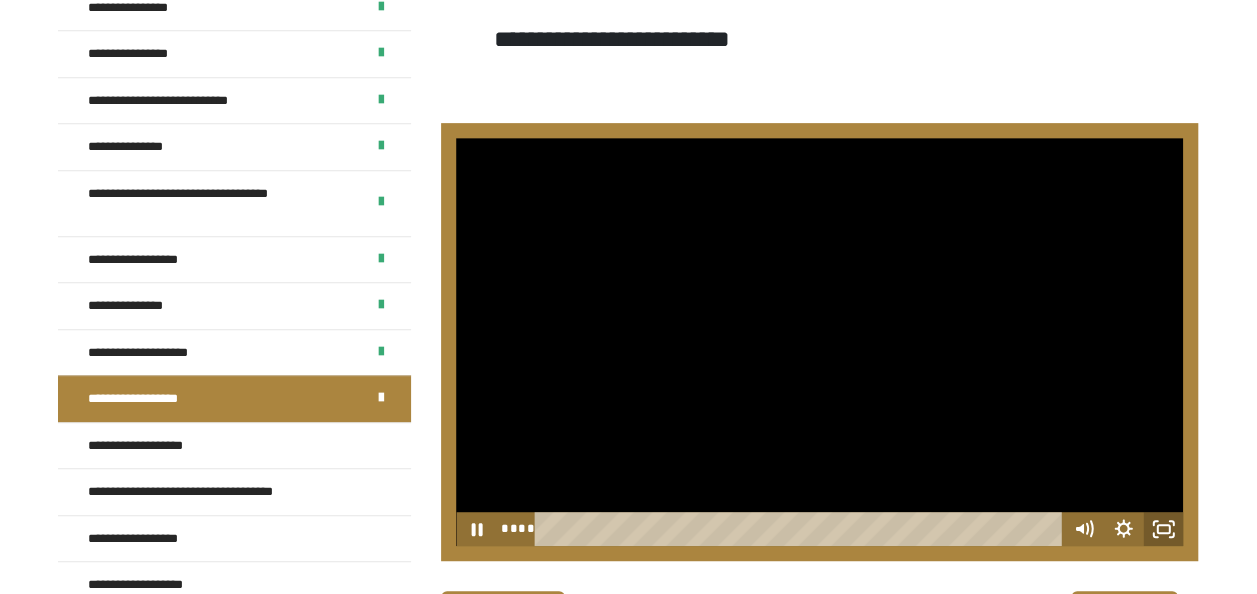 drag, startPoint x: 1157, startPoint y: 523, endPoint x: 1161, endPoint y: 597, distance: 74.10803 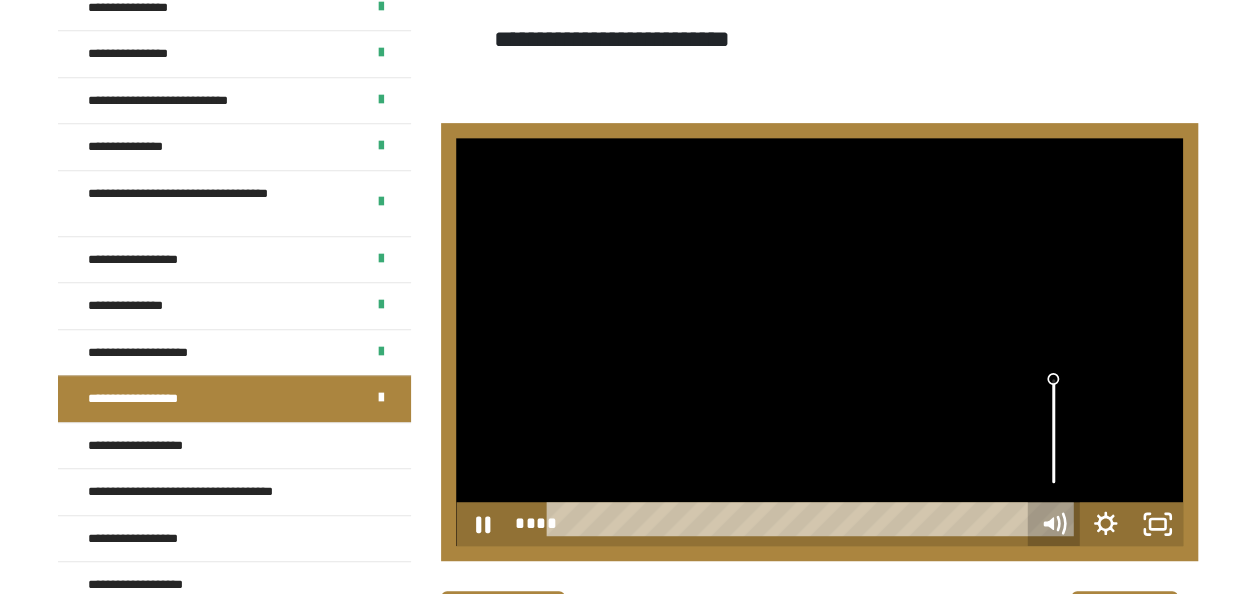 scroll, scrollTop: 460, scrollLeft: 0, axis: vertical 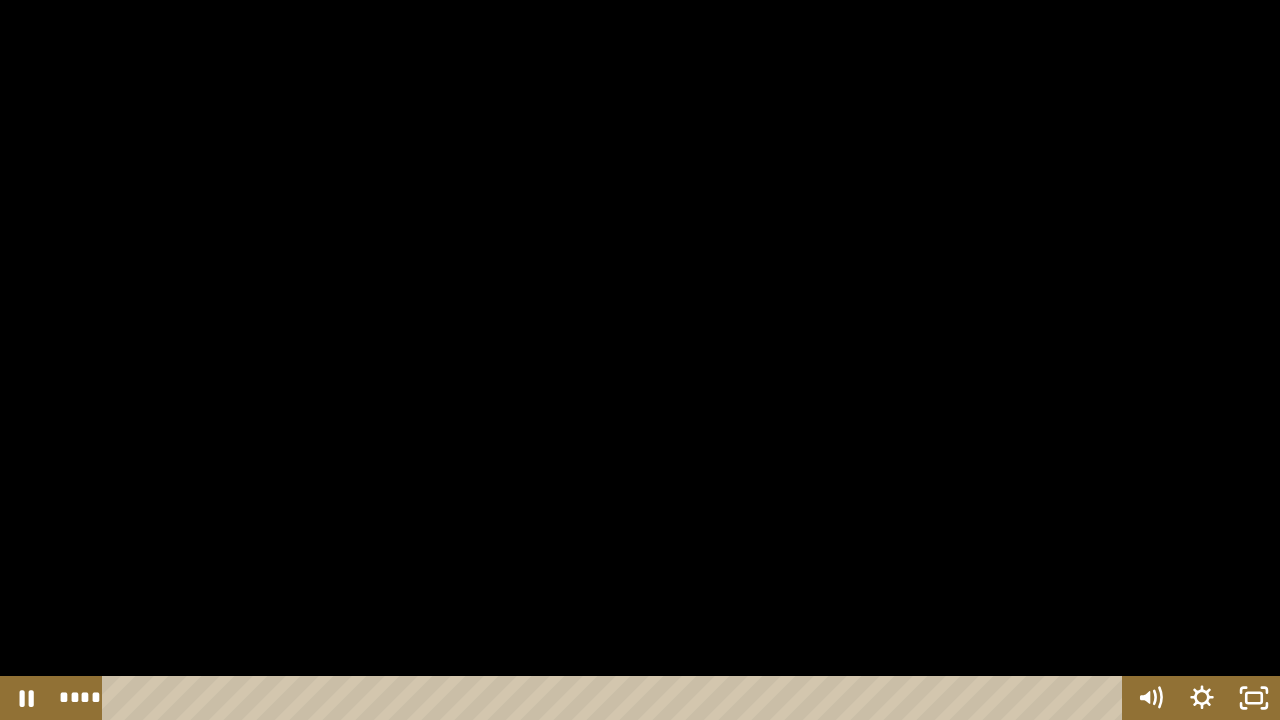 drag, startPoint x: 221, startPoint y: 696, endPoint x: 50, endPoint y: 688, distance: 171.18703 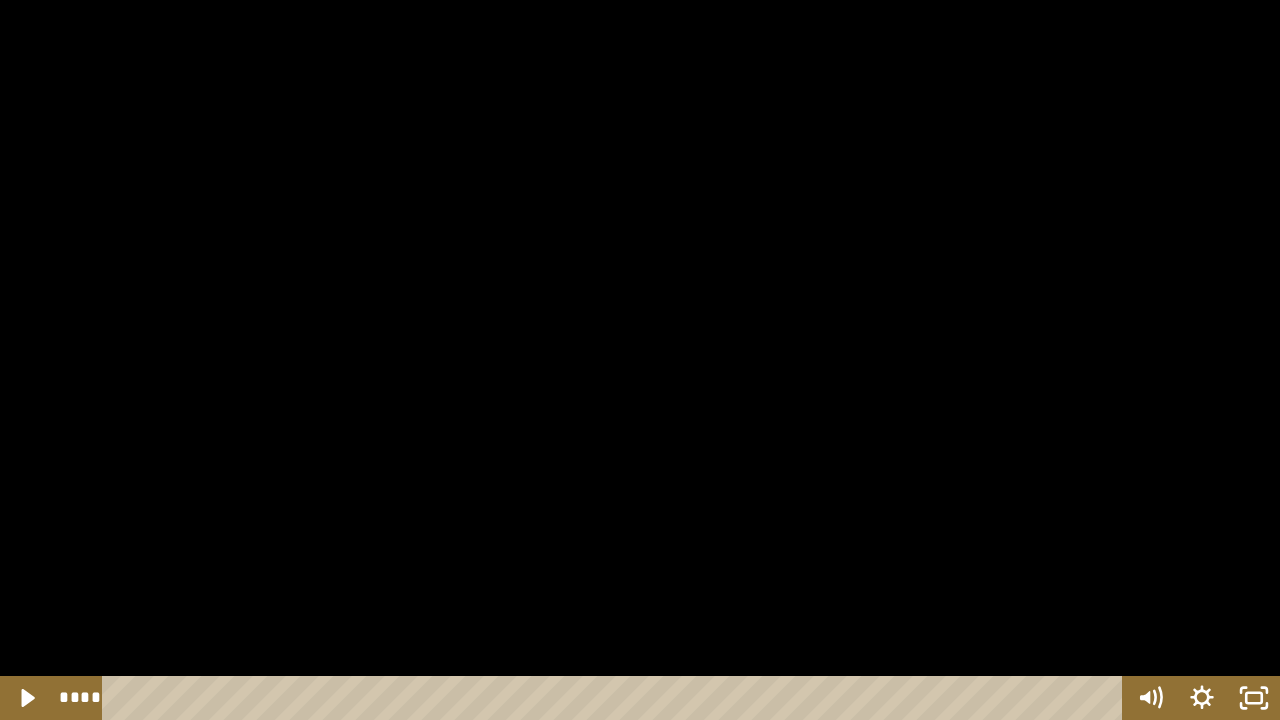 click at bounding box center (640, 360) 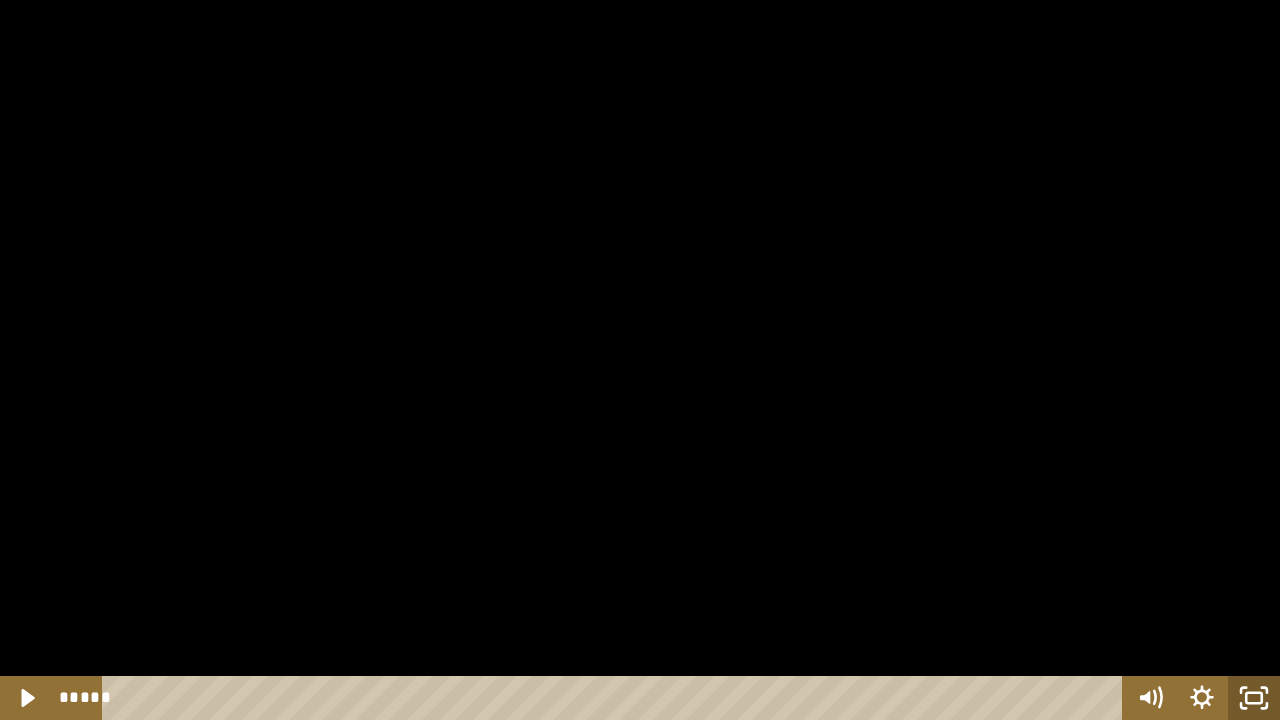click 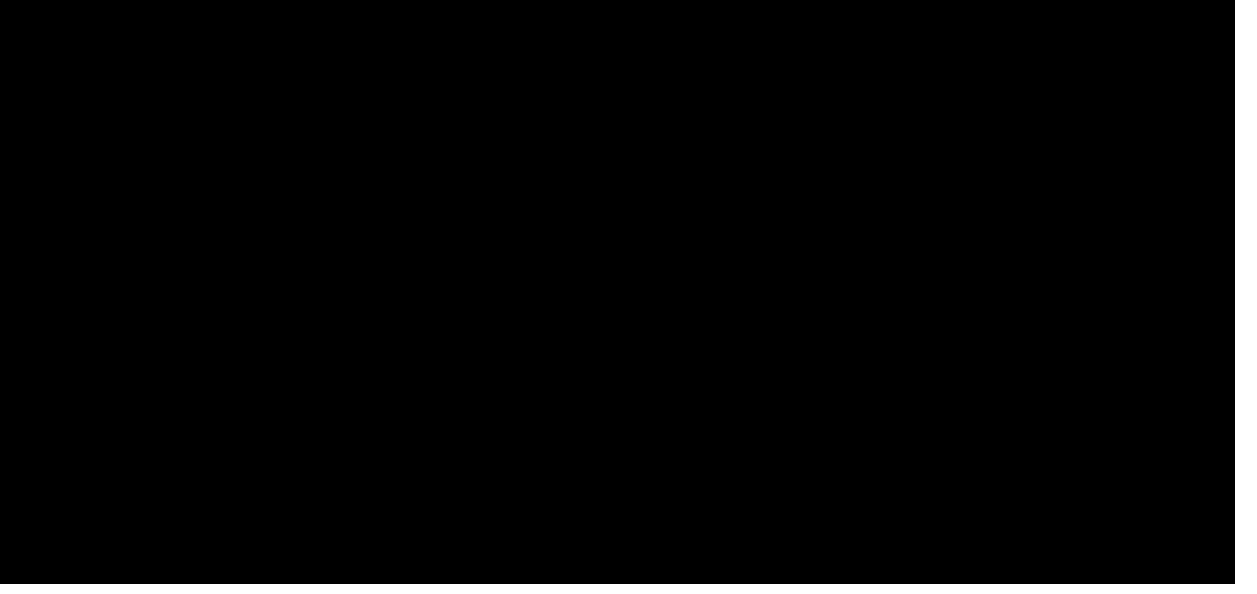 scroll, scrollTop: 586, scrollLeft: 0, axis: vertical 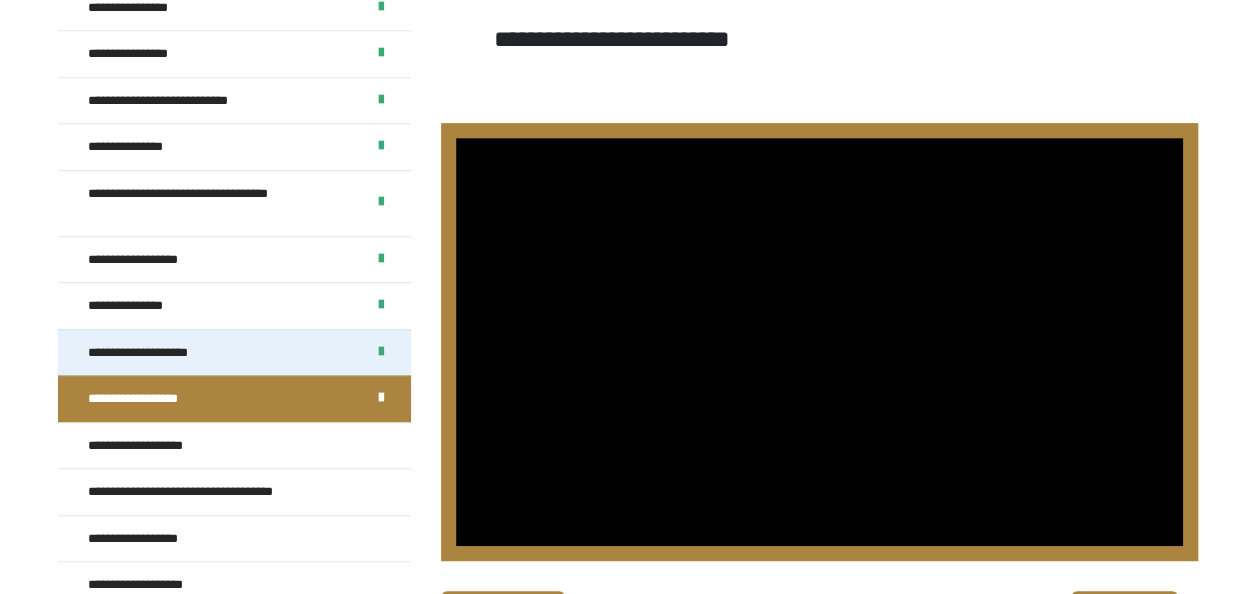 click on "**********" at bounding box center [166, 353] 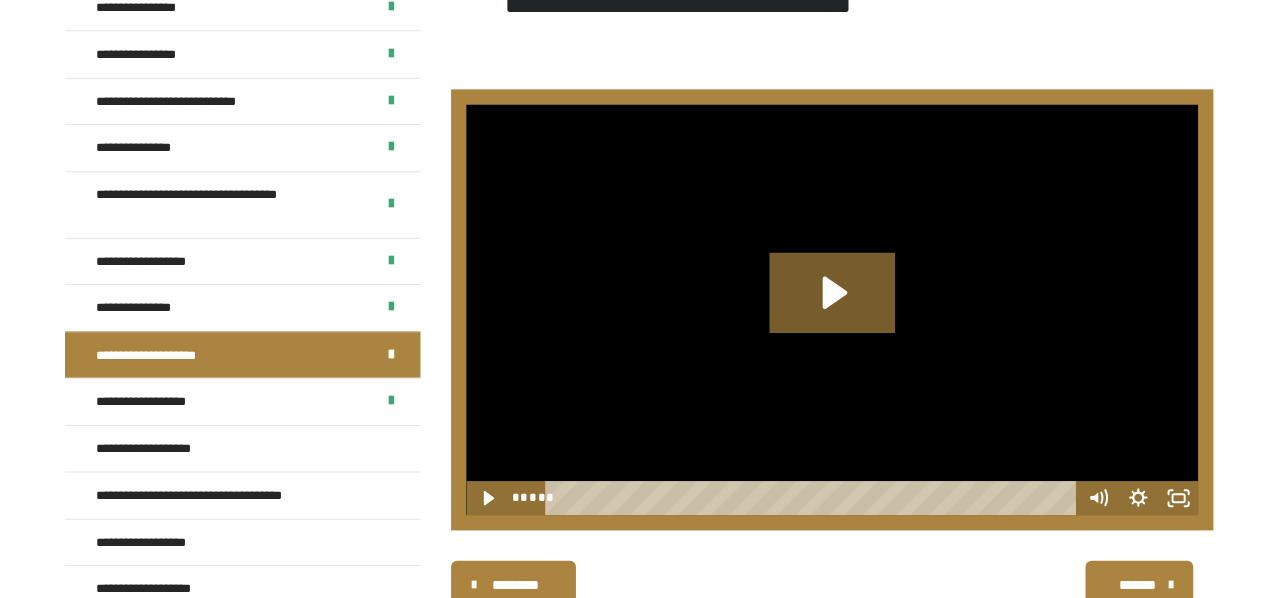 scroll, scrollTop: 405, scrollLeft: 0, axis: vertical 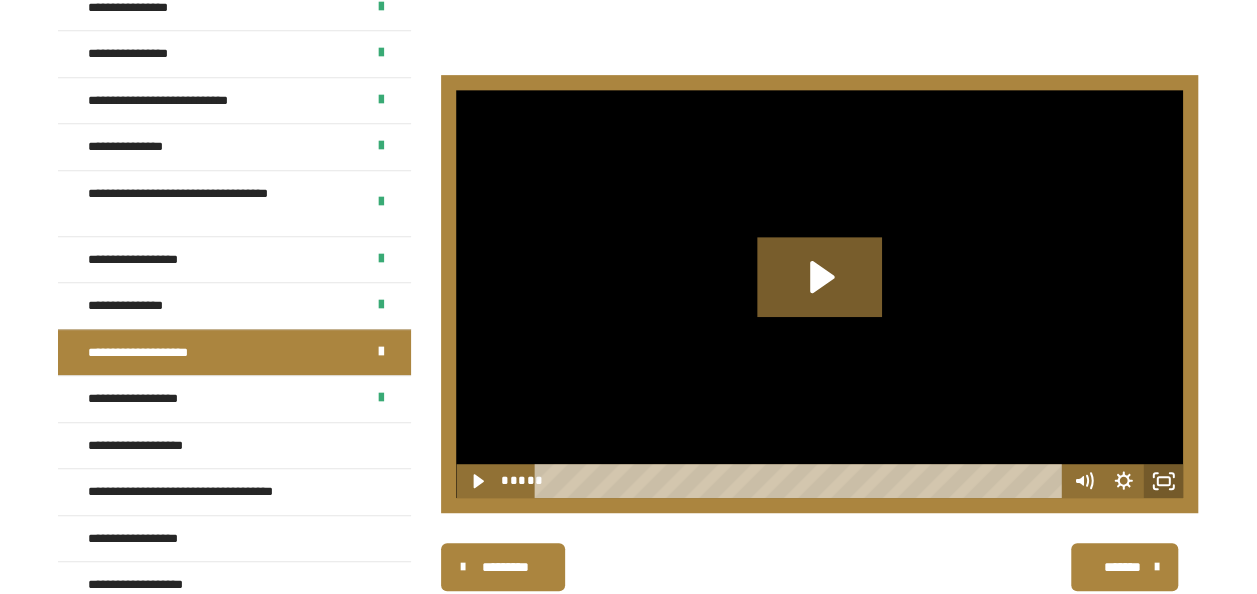 click 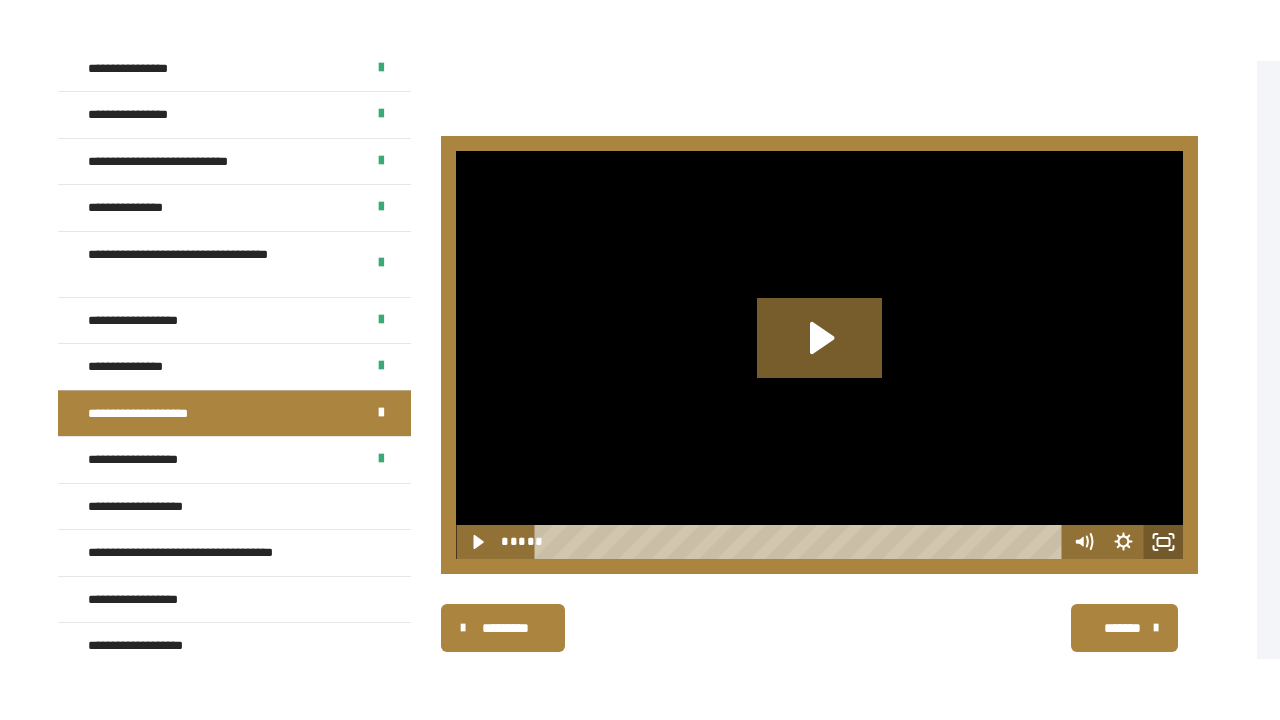 scroll, scrollTop: 357, scrollLeft: 0, axis: vertical 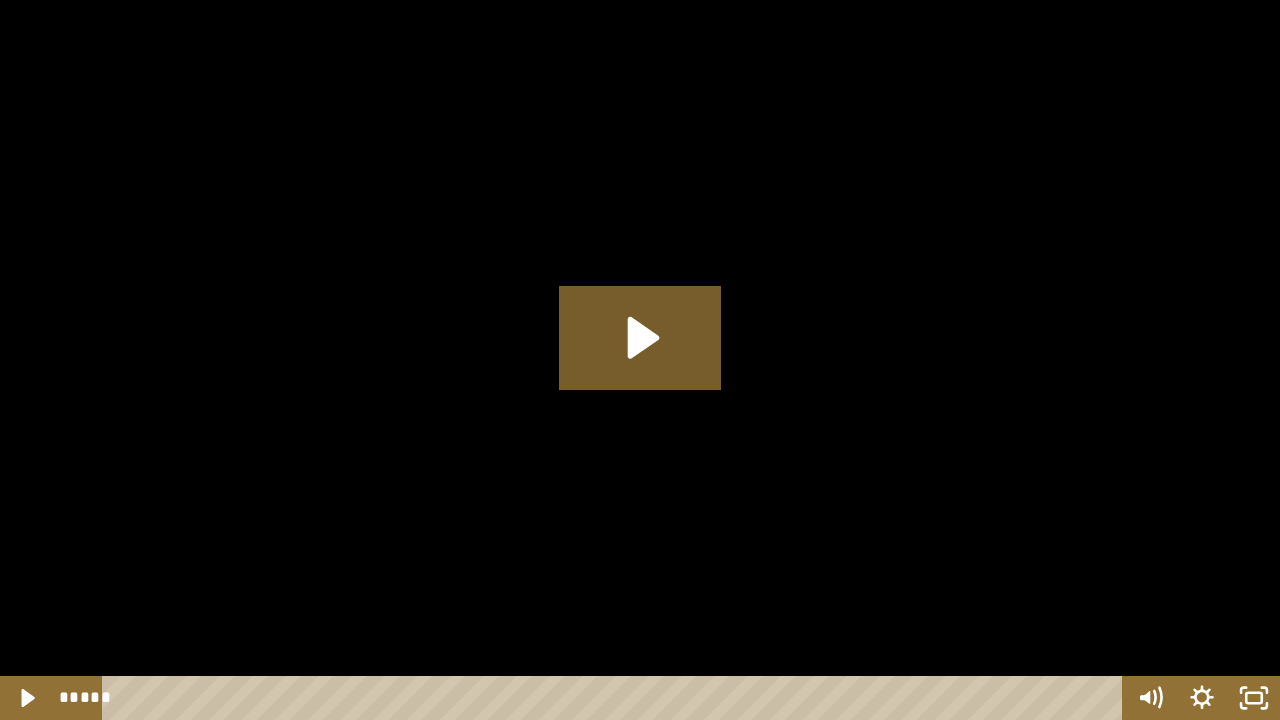 type 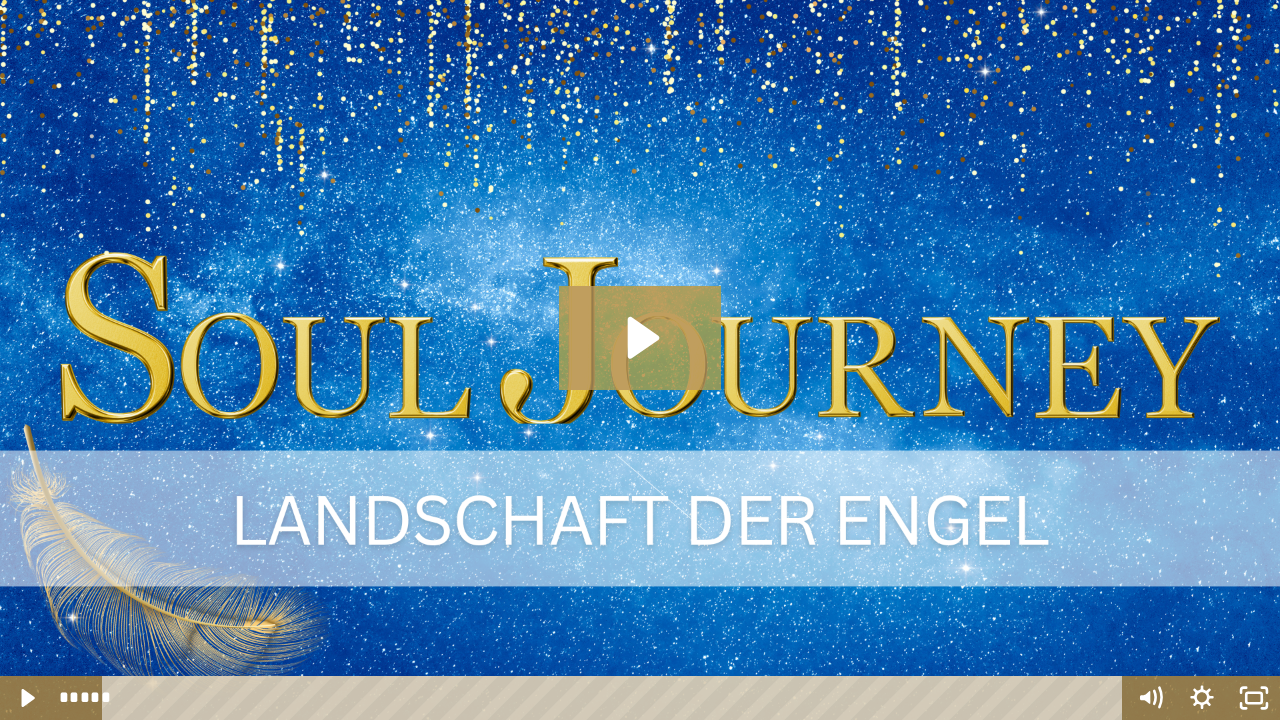 click 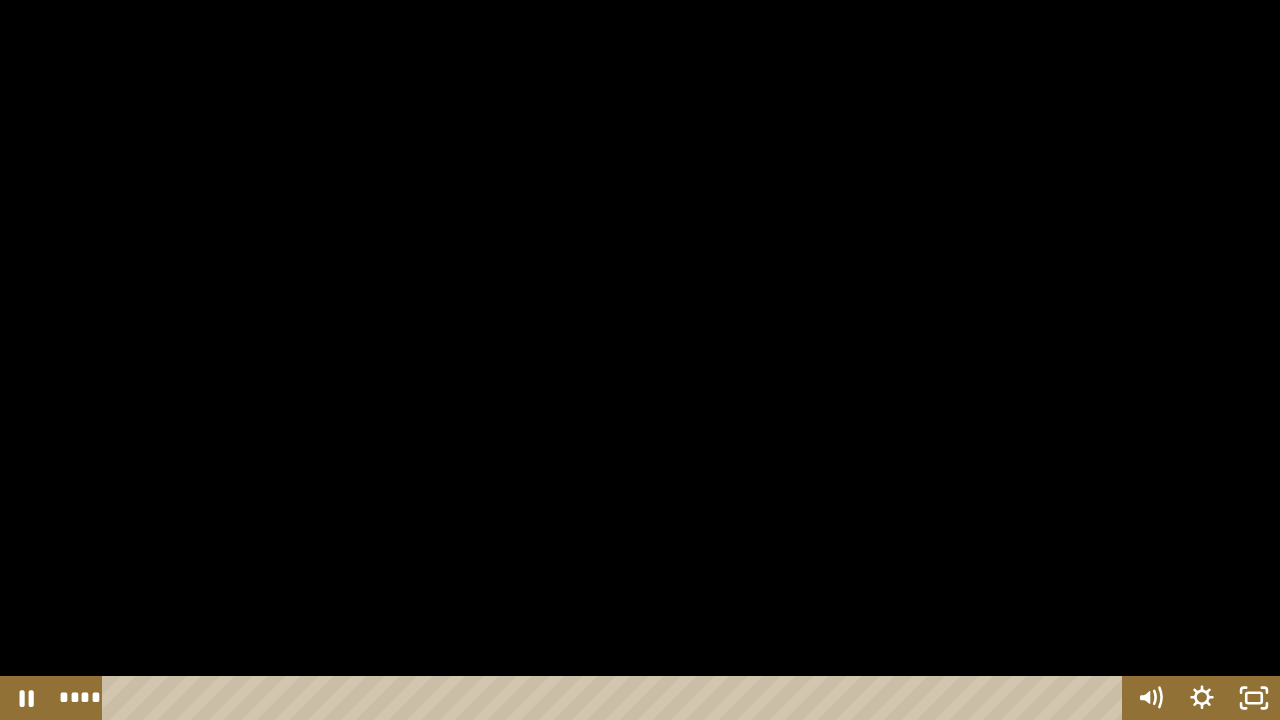 drag, startPoint x: 1279, startPoint y: 360, endPoint x: 1279, endPoint y: 62, distance: 298 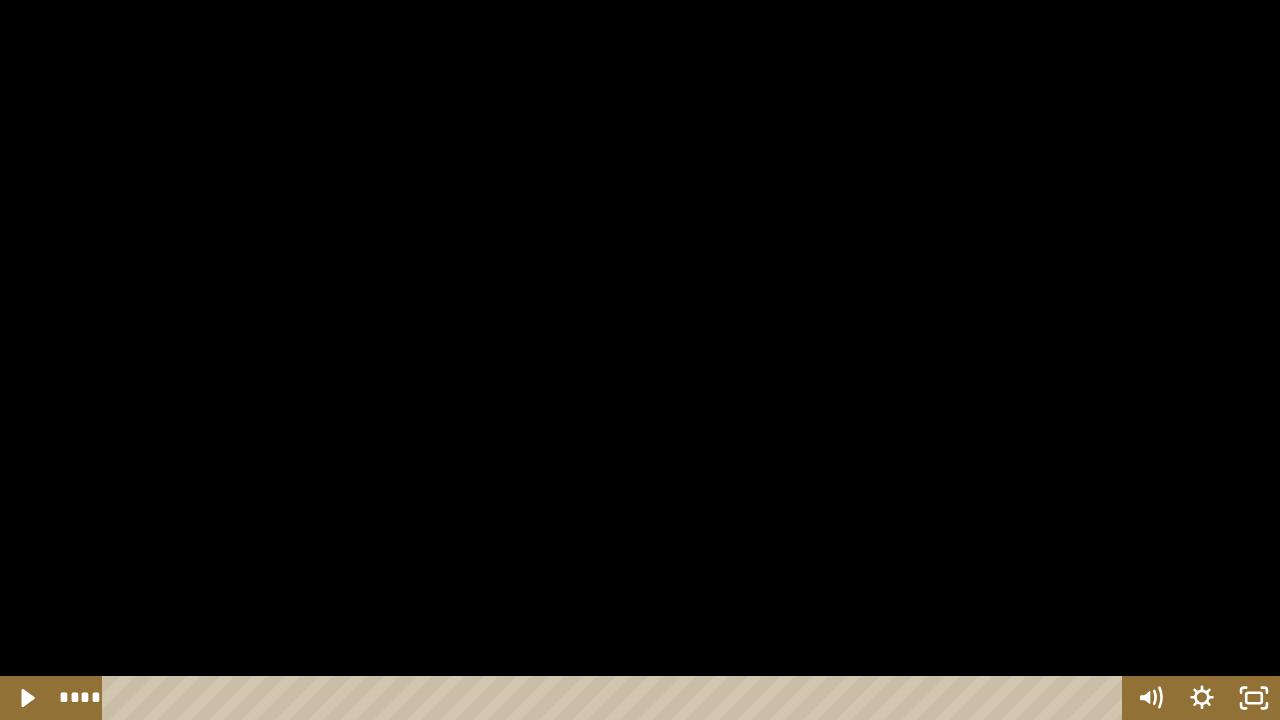 drag, startPoint x: 265, startPoint y: 692, endPoint x: 100, endPoint y: 702, distance: 165.30275 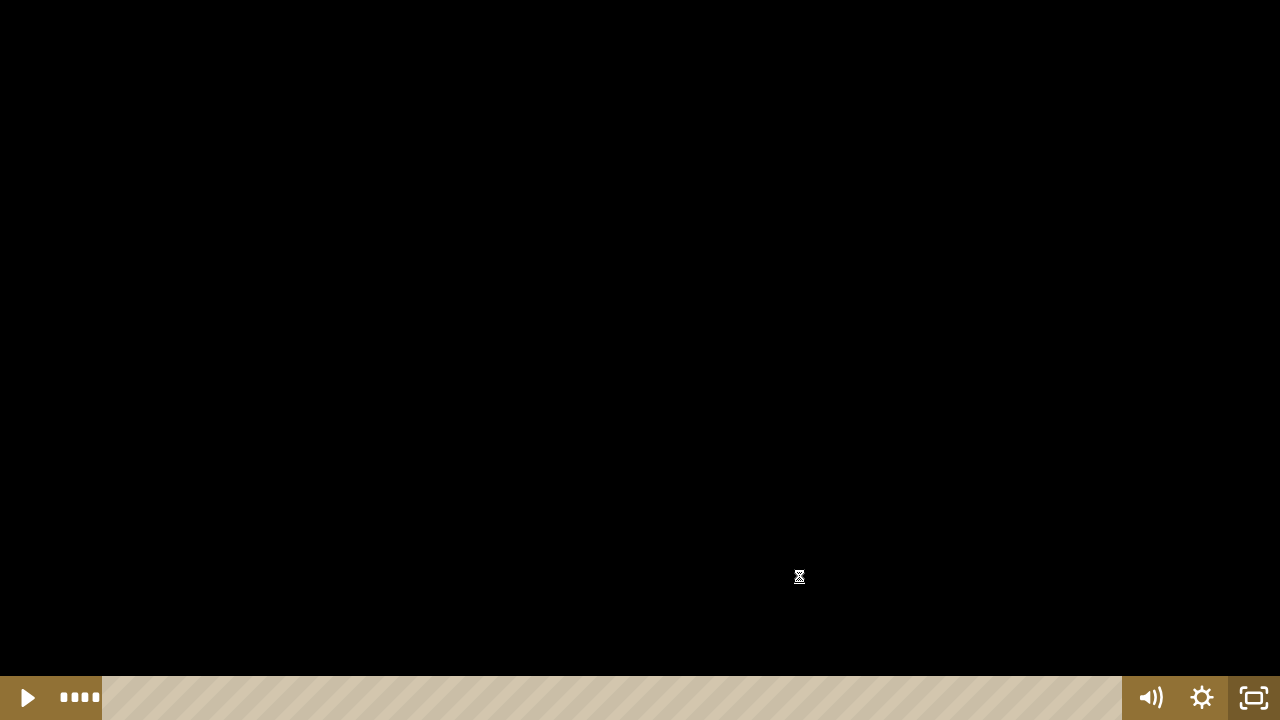 click 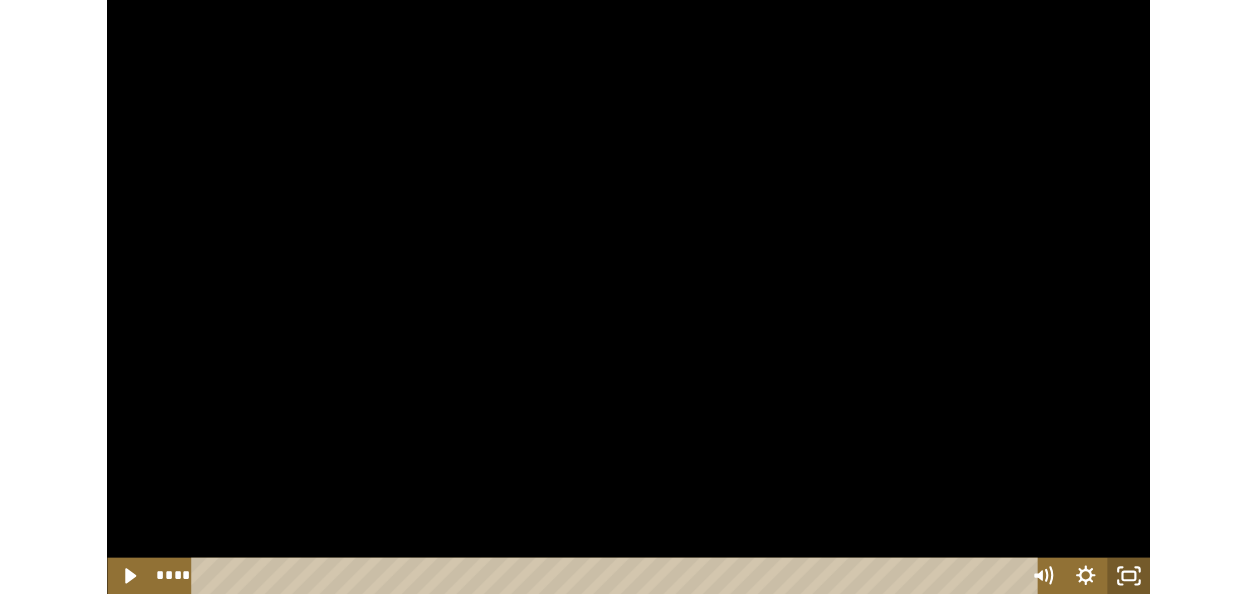 scroll, scrollTop: 586, scrollLeft: 0, axis: vertical 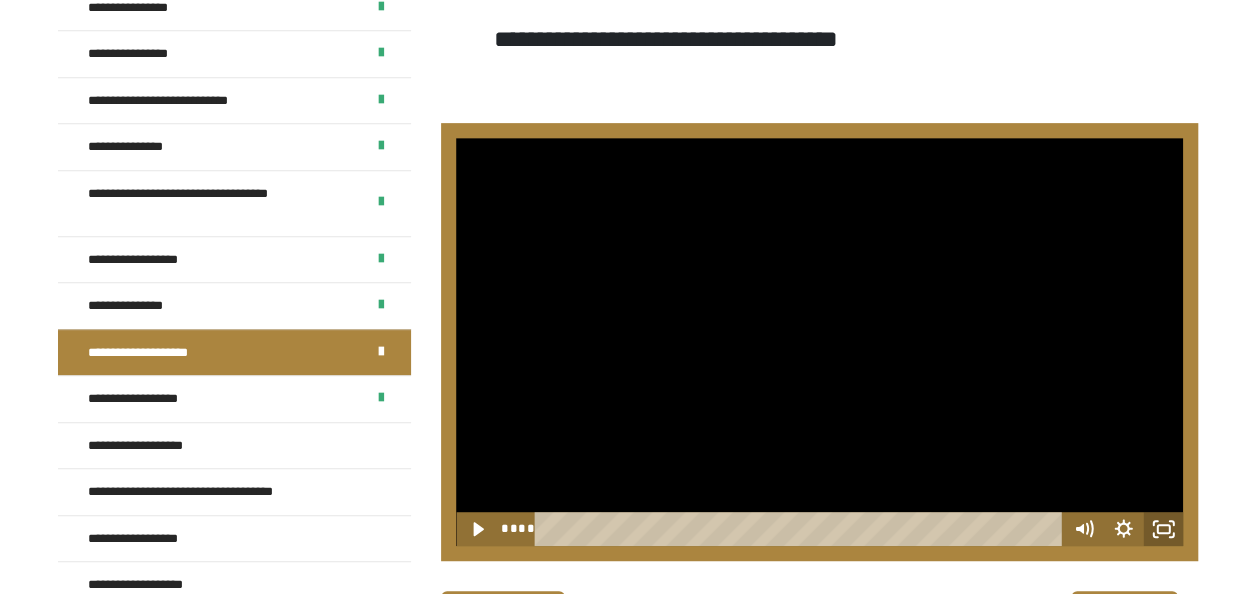 click 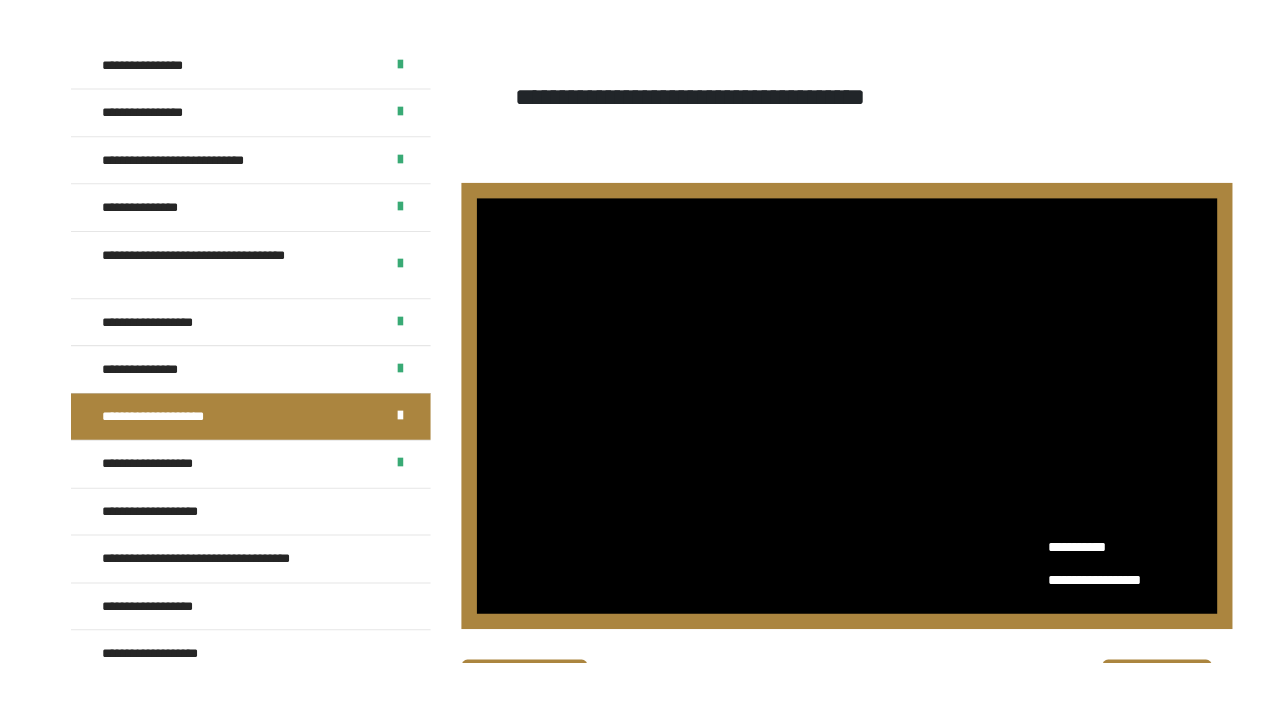 scroll, scrollTop: 0, scrollLeft: 0, axis: both 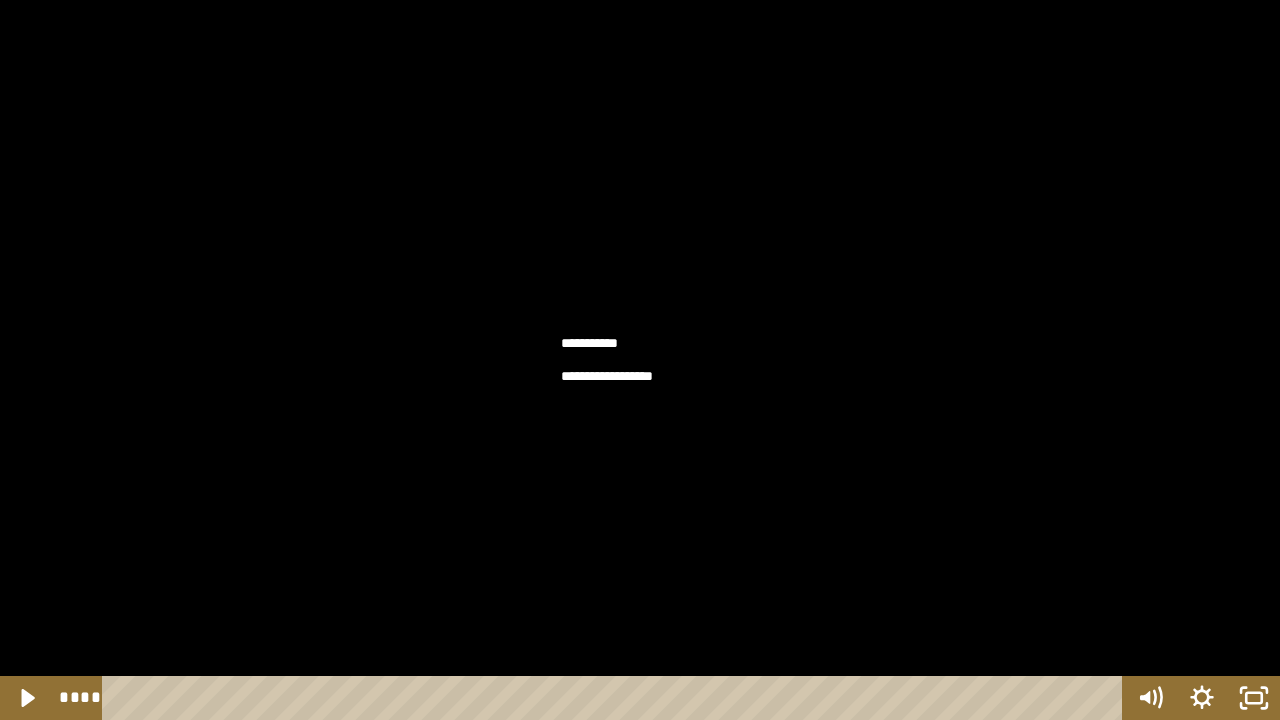 click at bounding box center (640, 360) 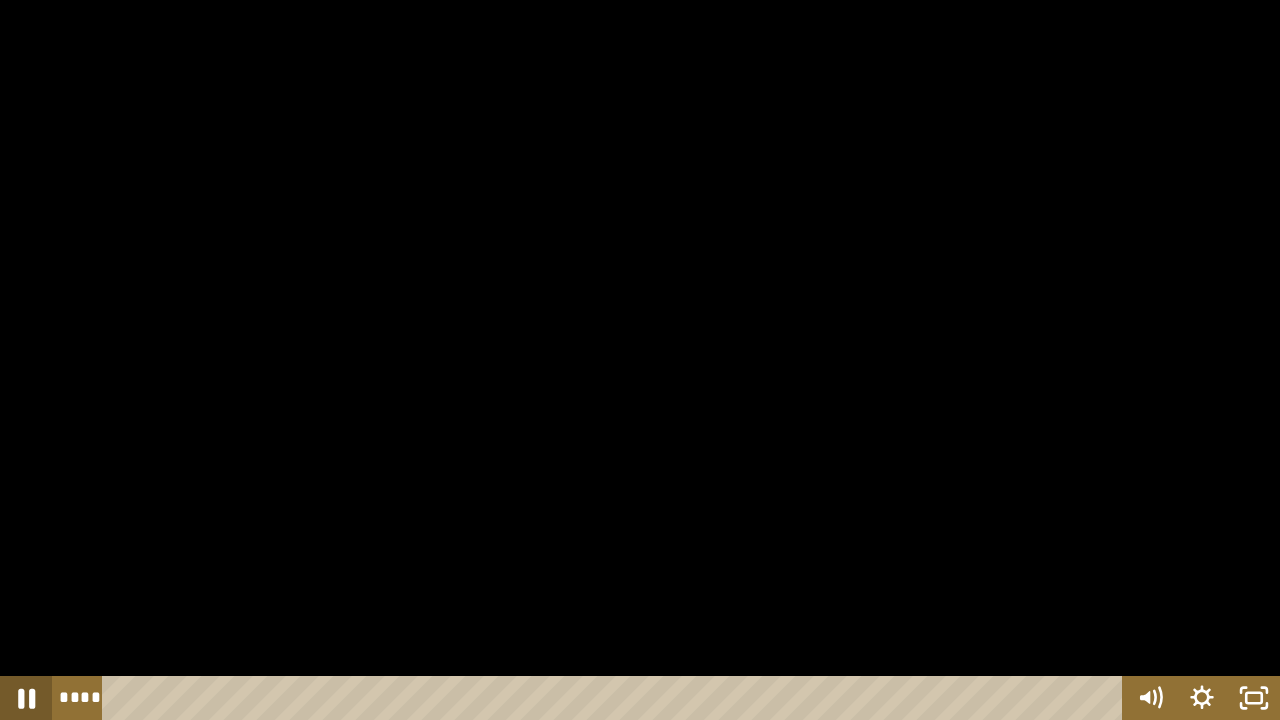 click 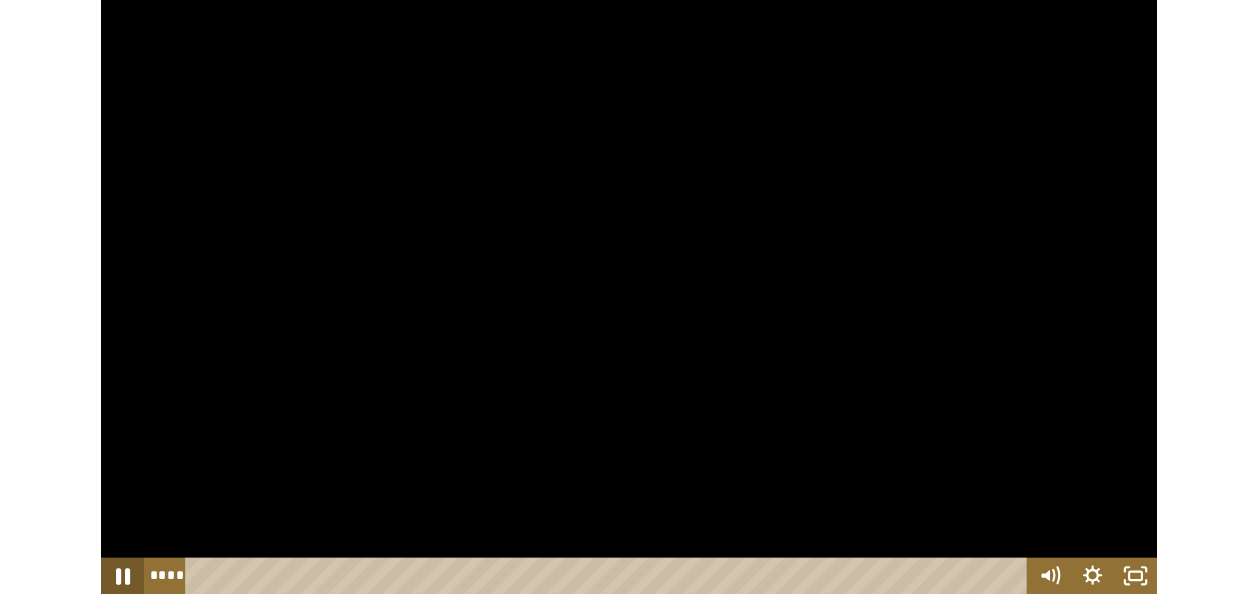 scroll, scrollTop: 0, scrollLeft: 0, axis: both 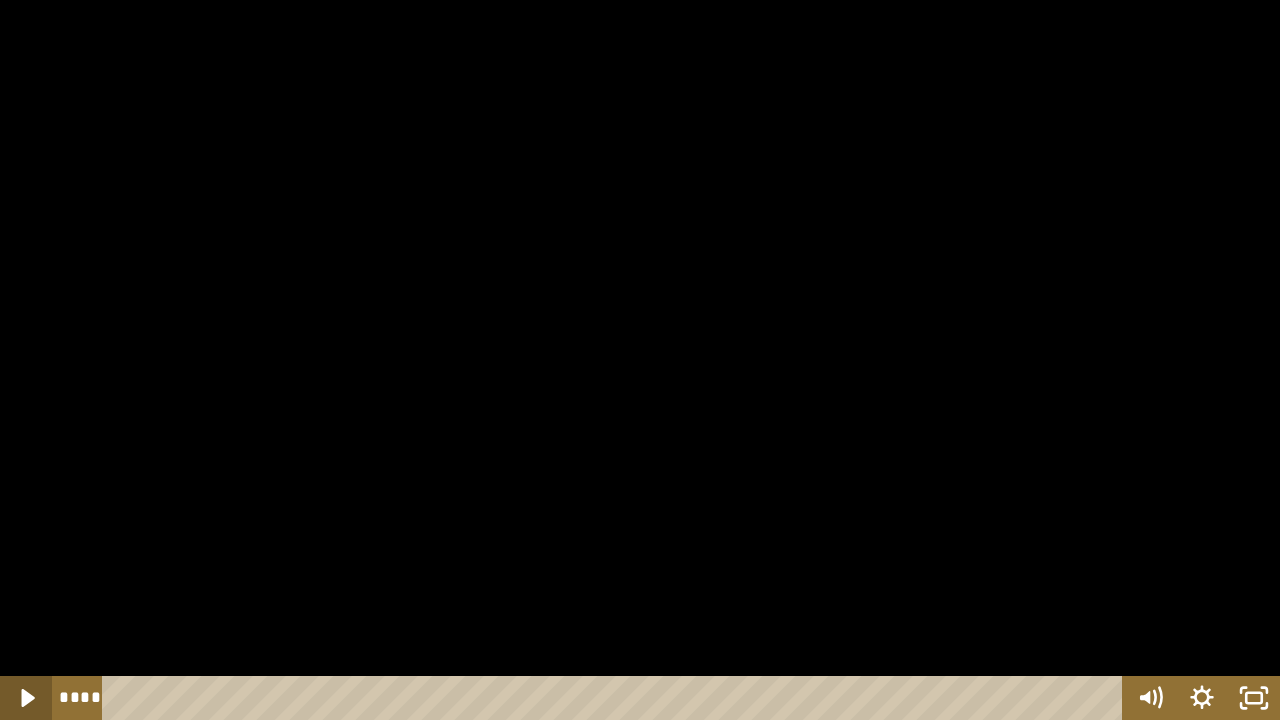 click 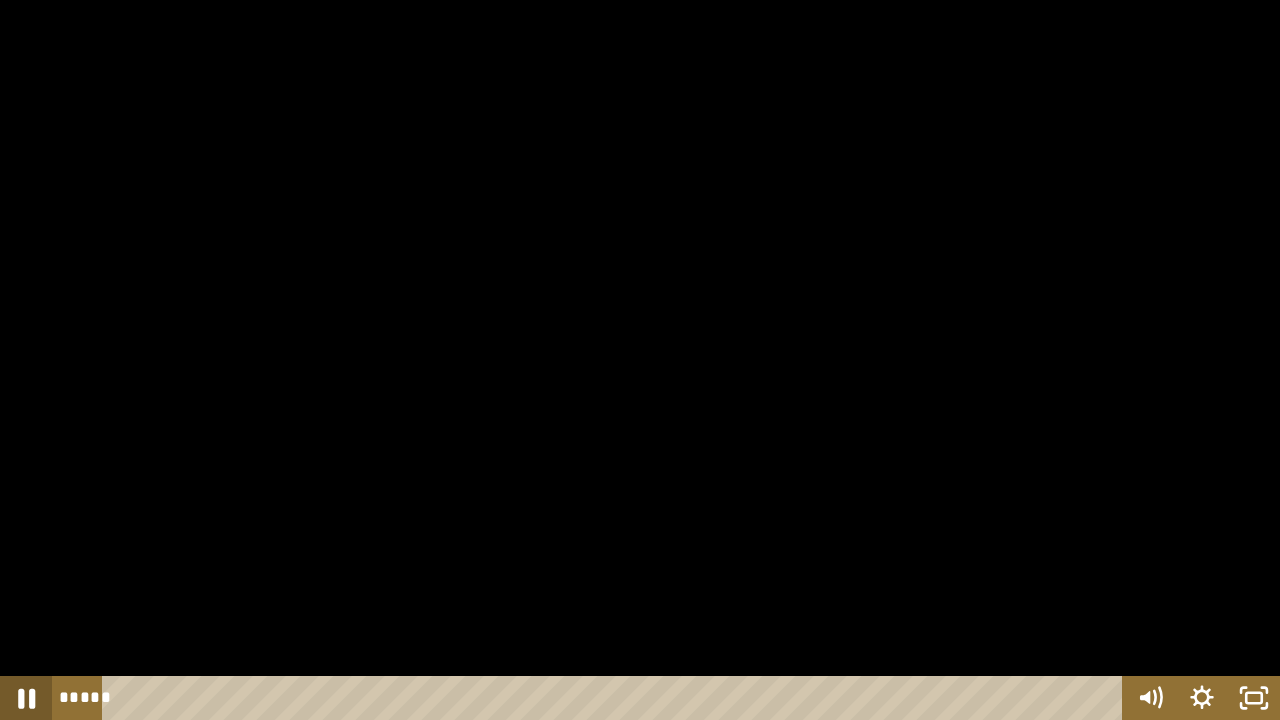click 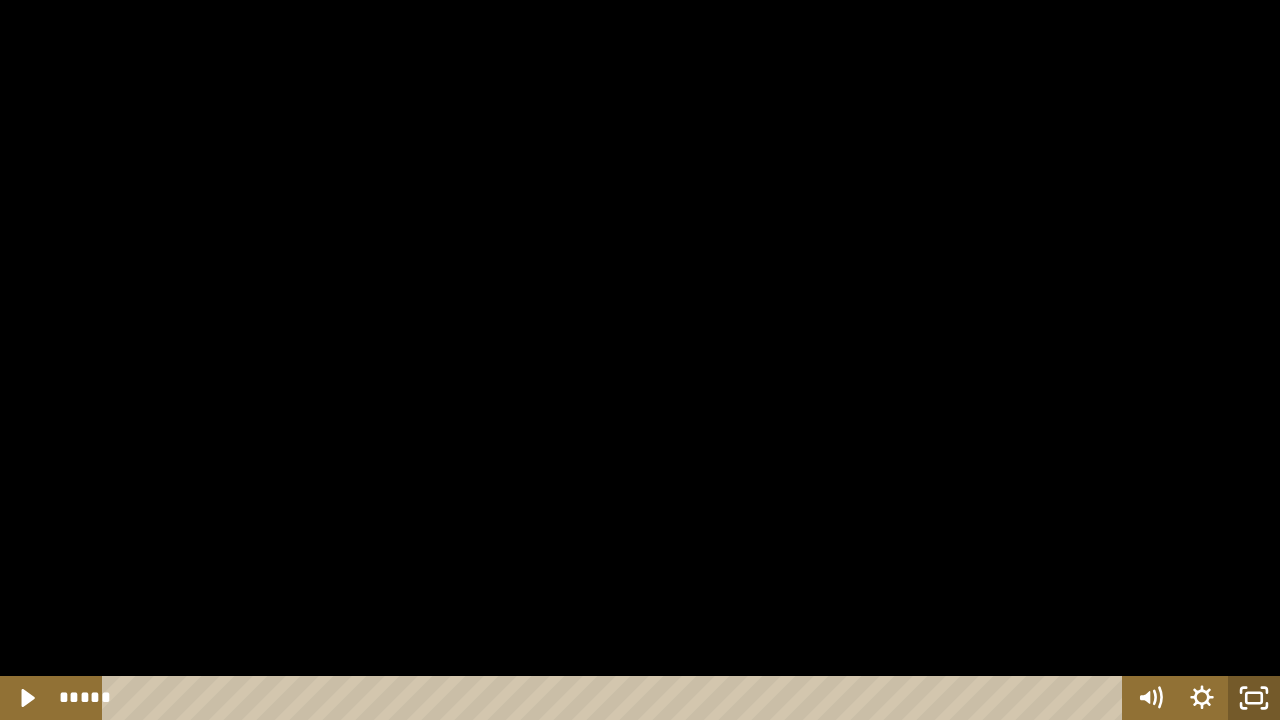 click 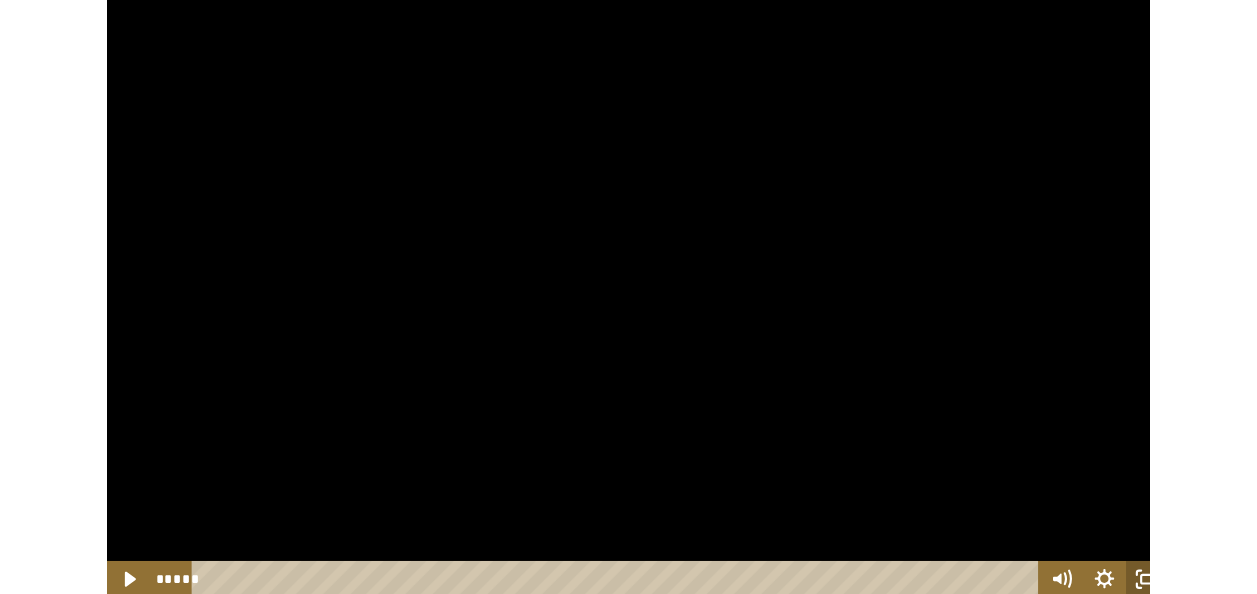 scroll, scrollTop: 586, scrollLeft: 0, axis: vertical 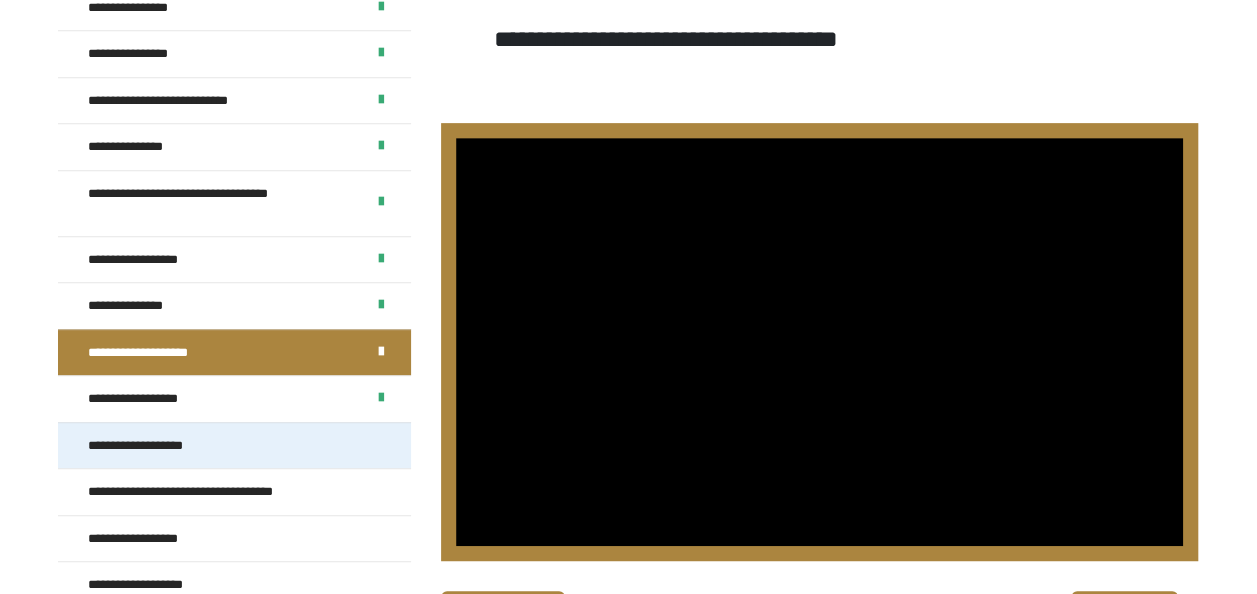 click on "**********" at bounding box center (234, 445) 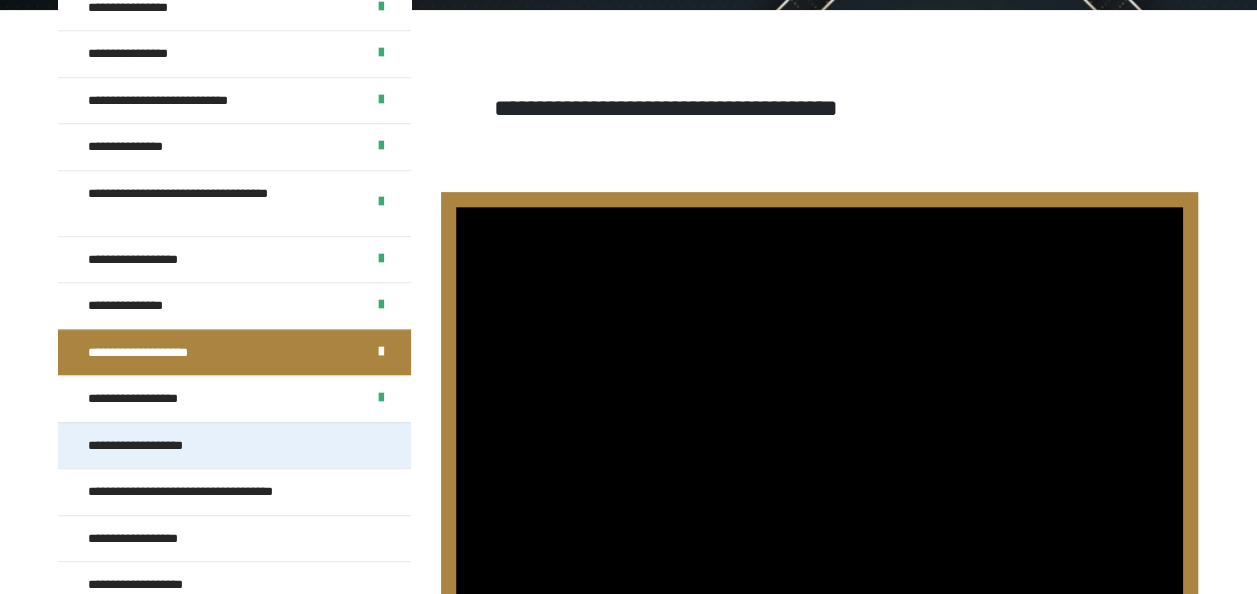 click on "**********" at bounding box center (234, 445) 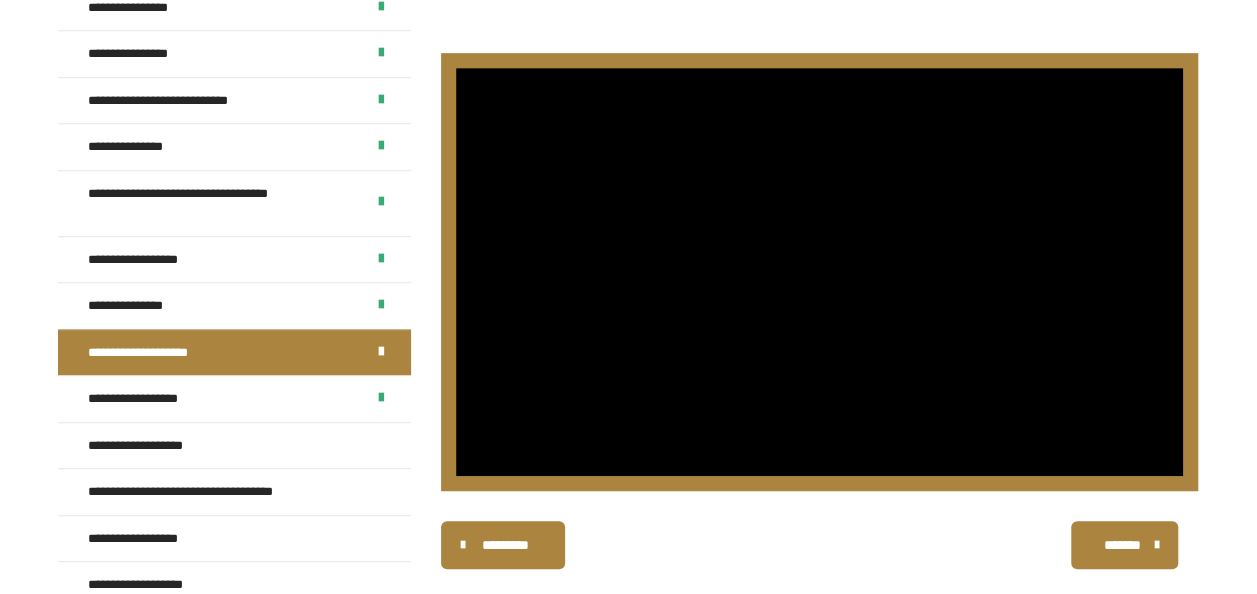 scroll, scrollTop: 433, scrollLeft: 0, axis: vertical 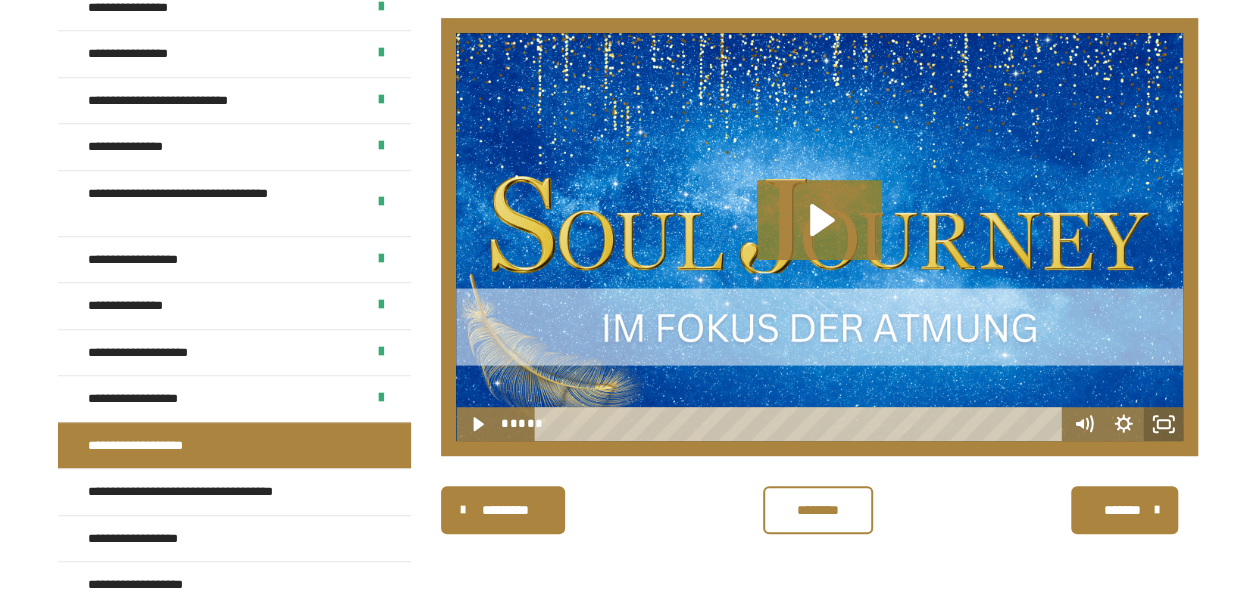 click 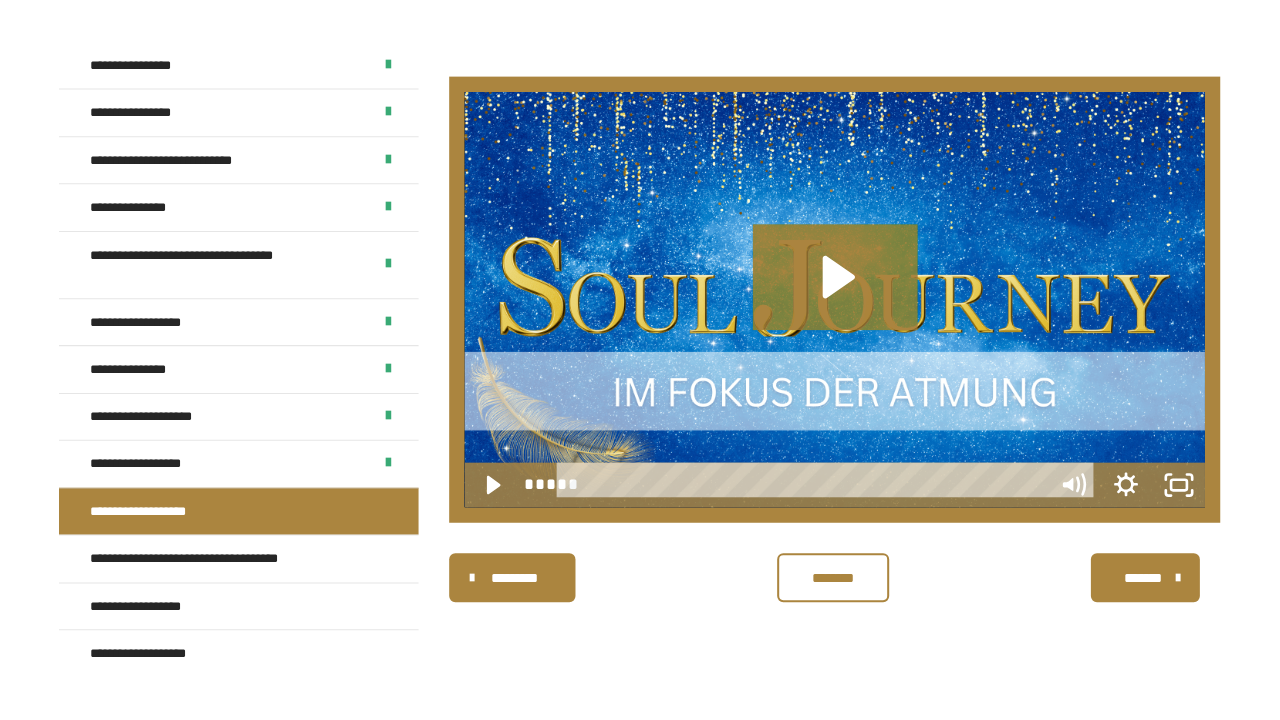 scroll, scrollTop: 357, scrollLeft: 0, axis: vertical 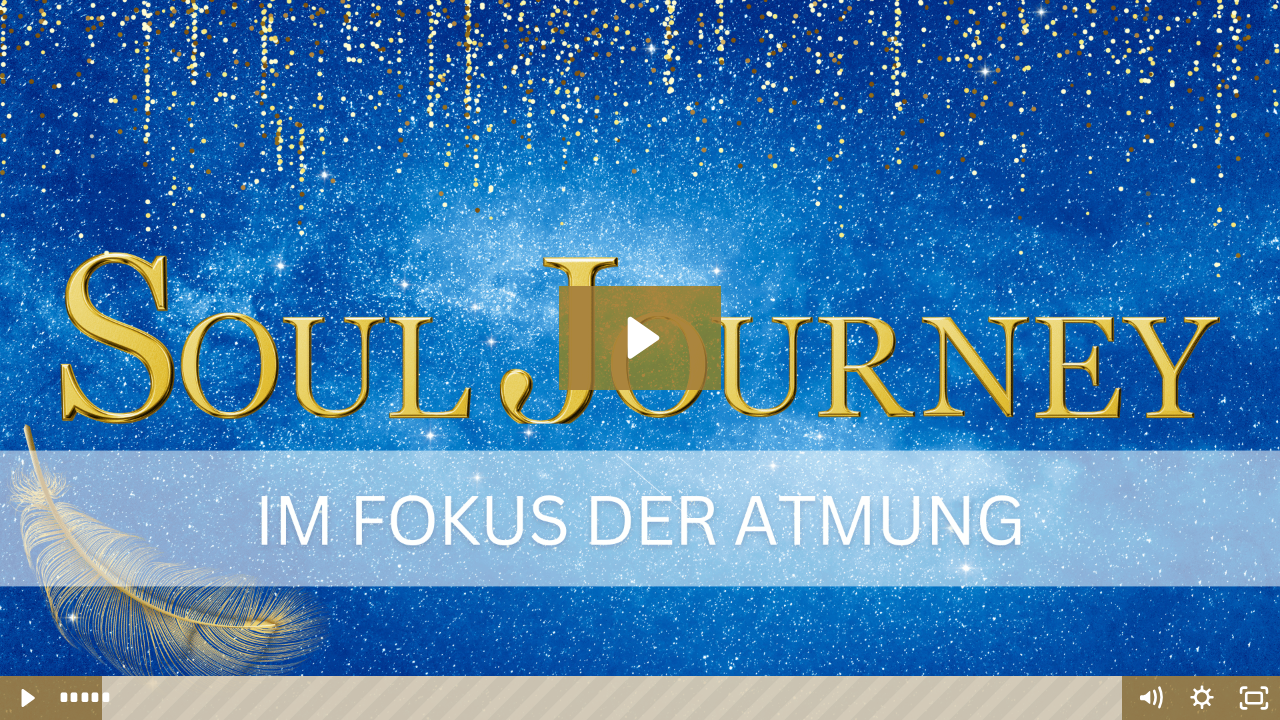 type 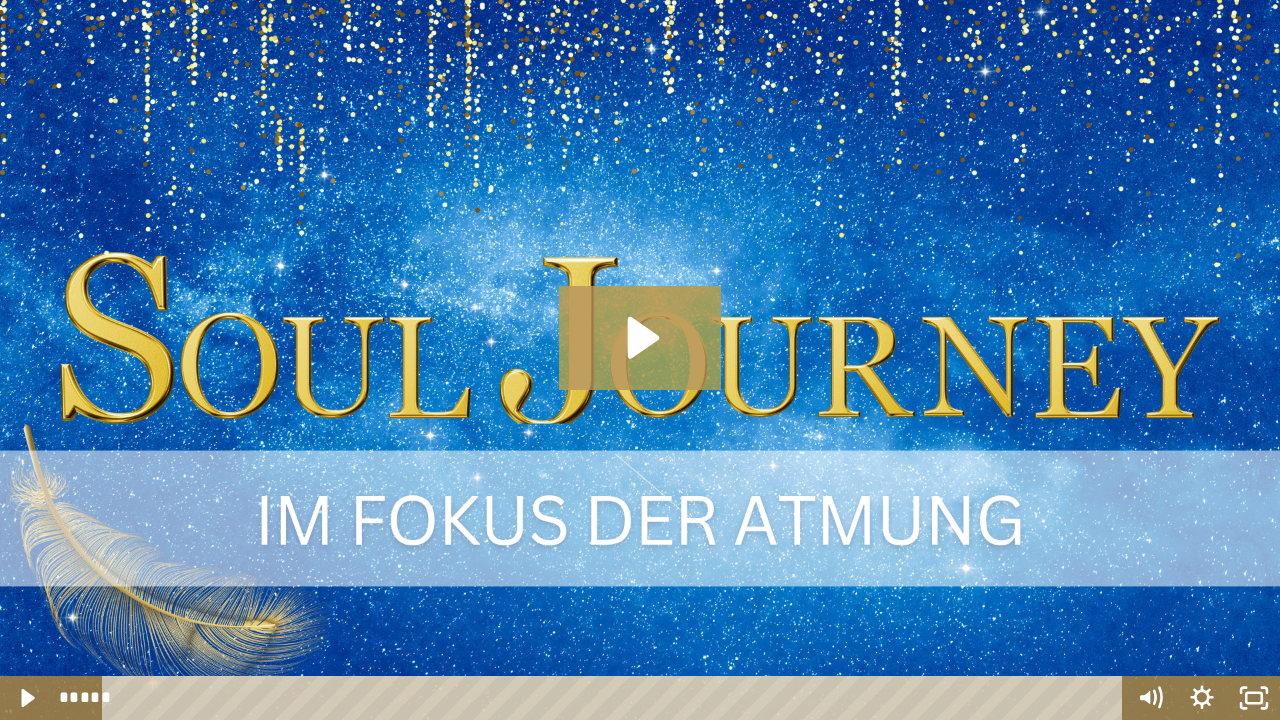 click 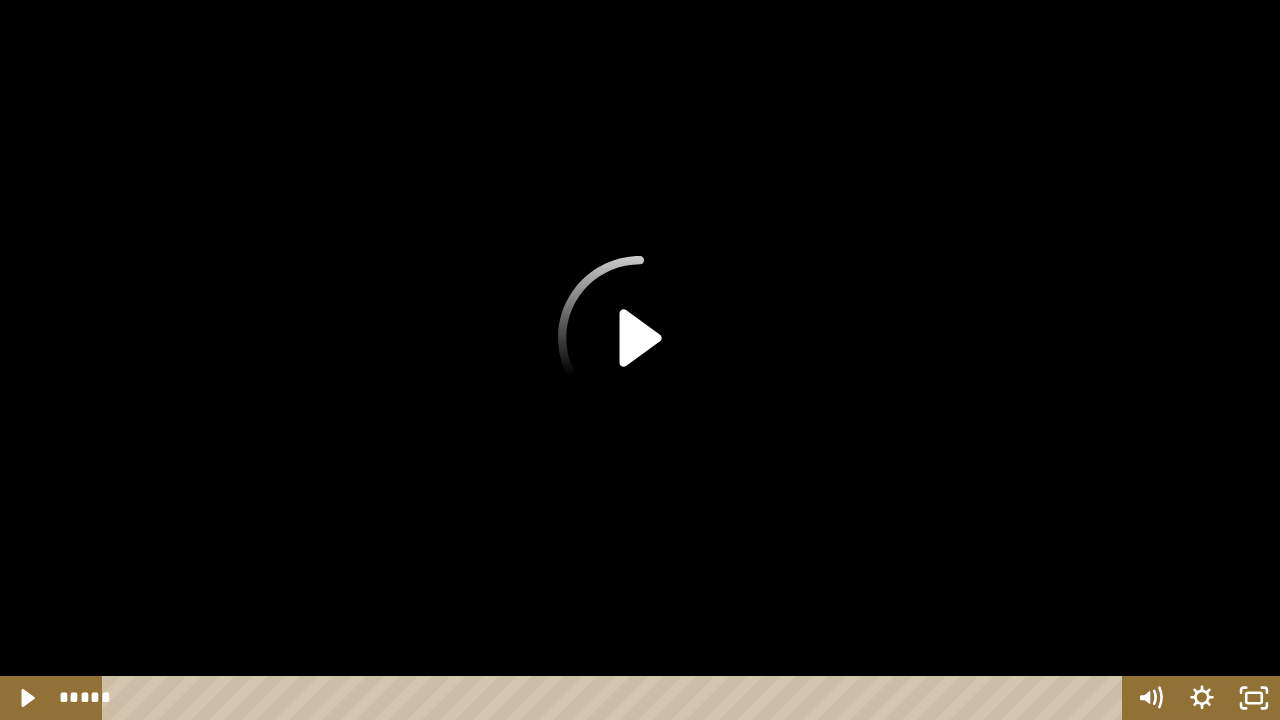 click 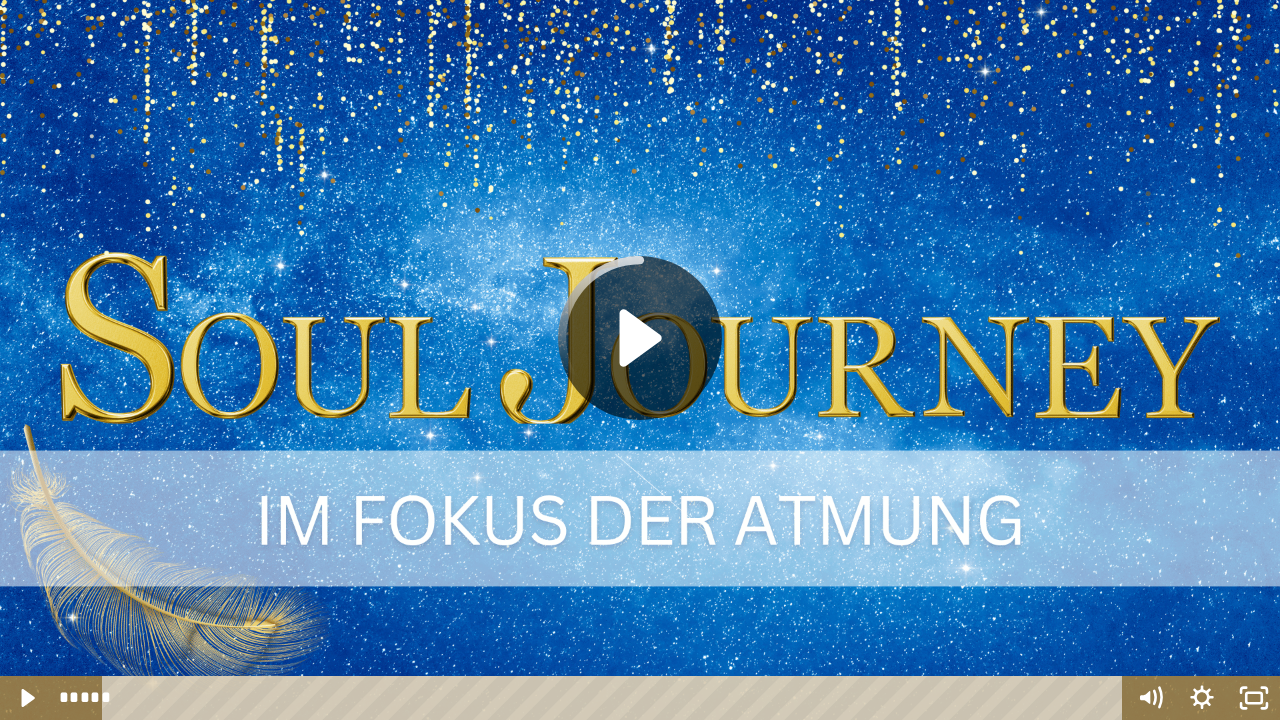 click 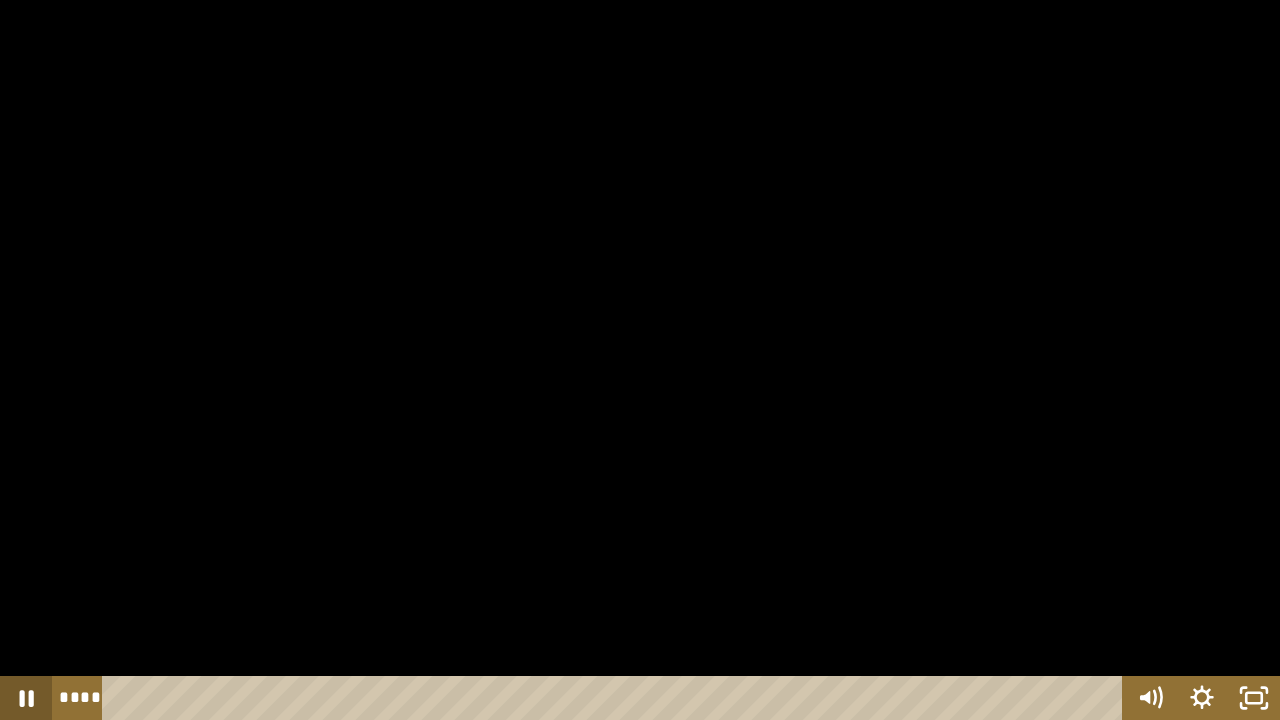 click 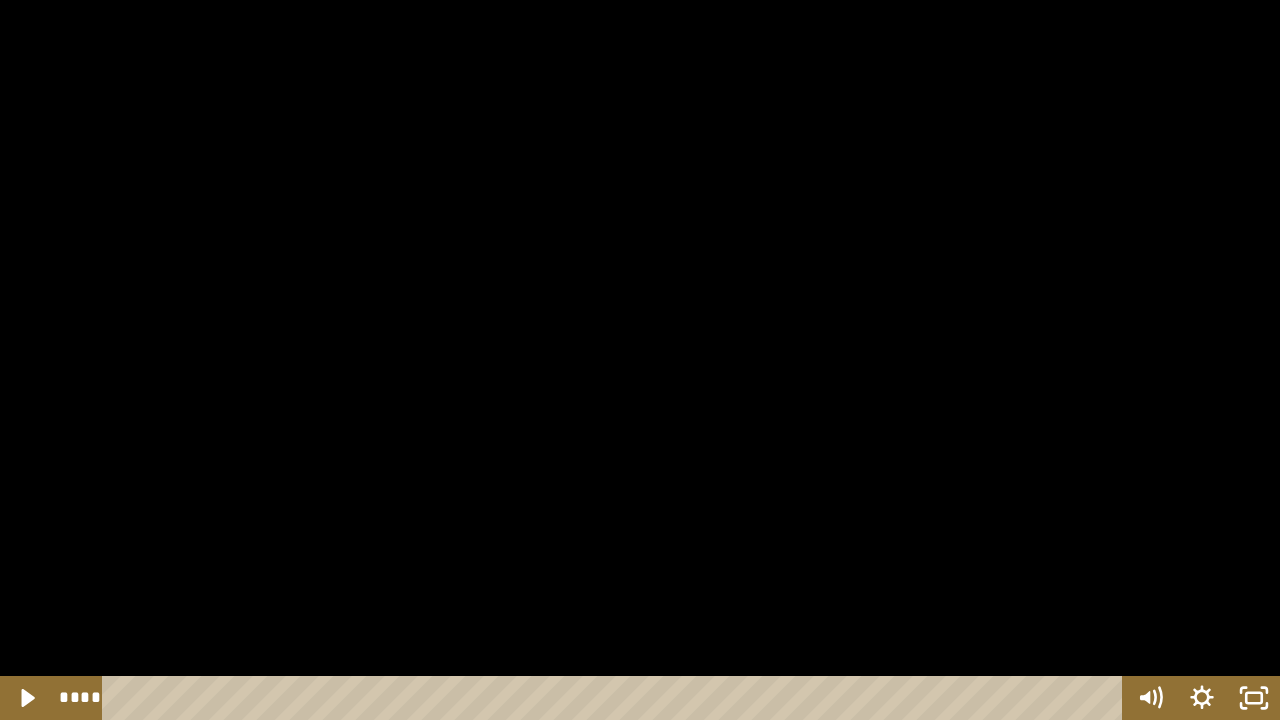 drag, startPoint x: 124, startPoint y: 699, endPoint x: 98, endPoint y: 700, distance: 26.019224 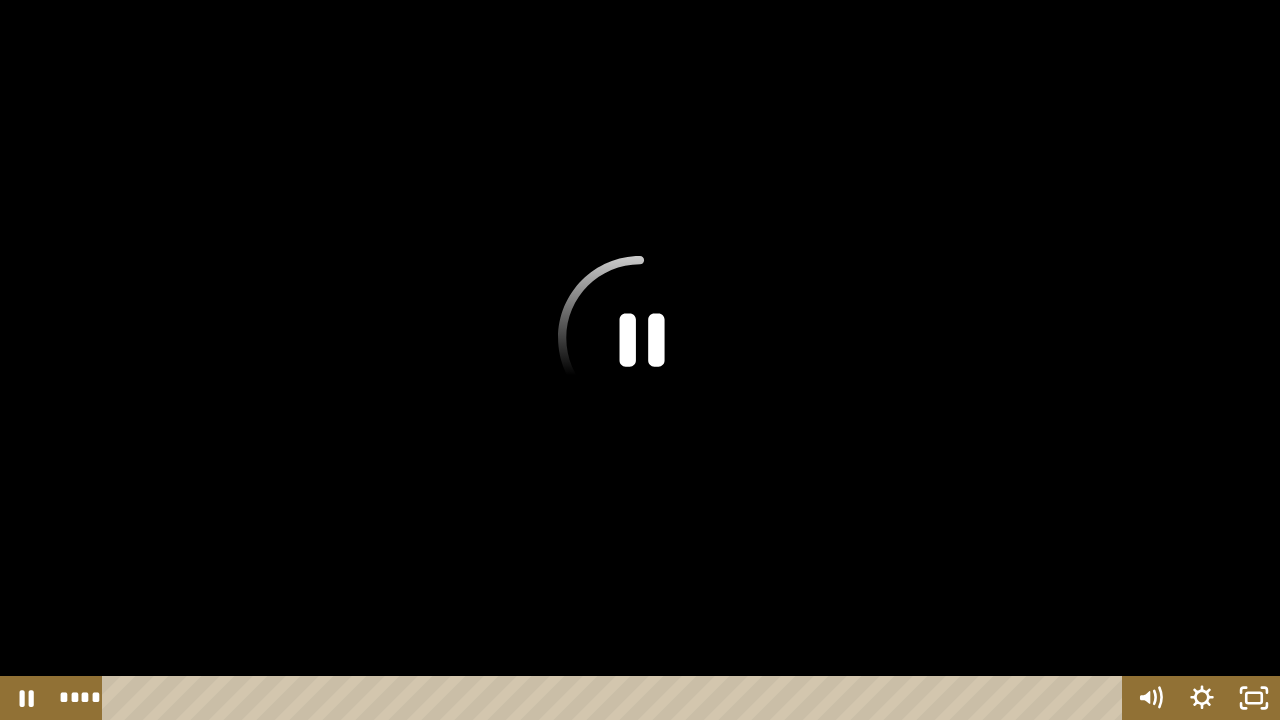 click 